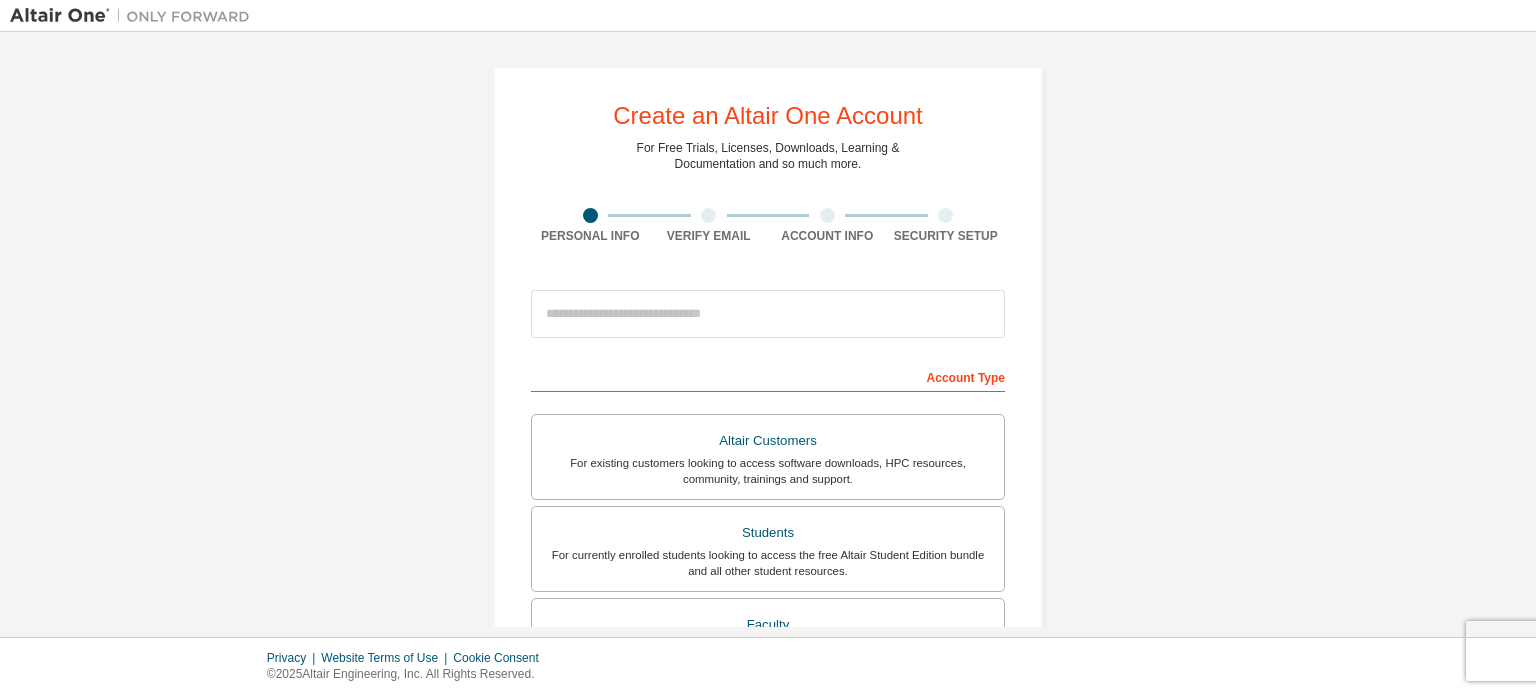 scroll, scrollTop: 0, scrollLeft: 0, axis: both 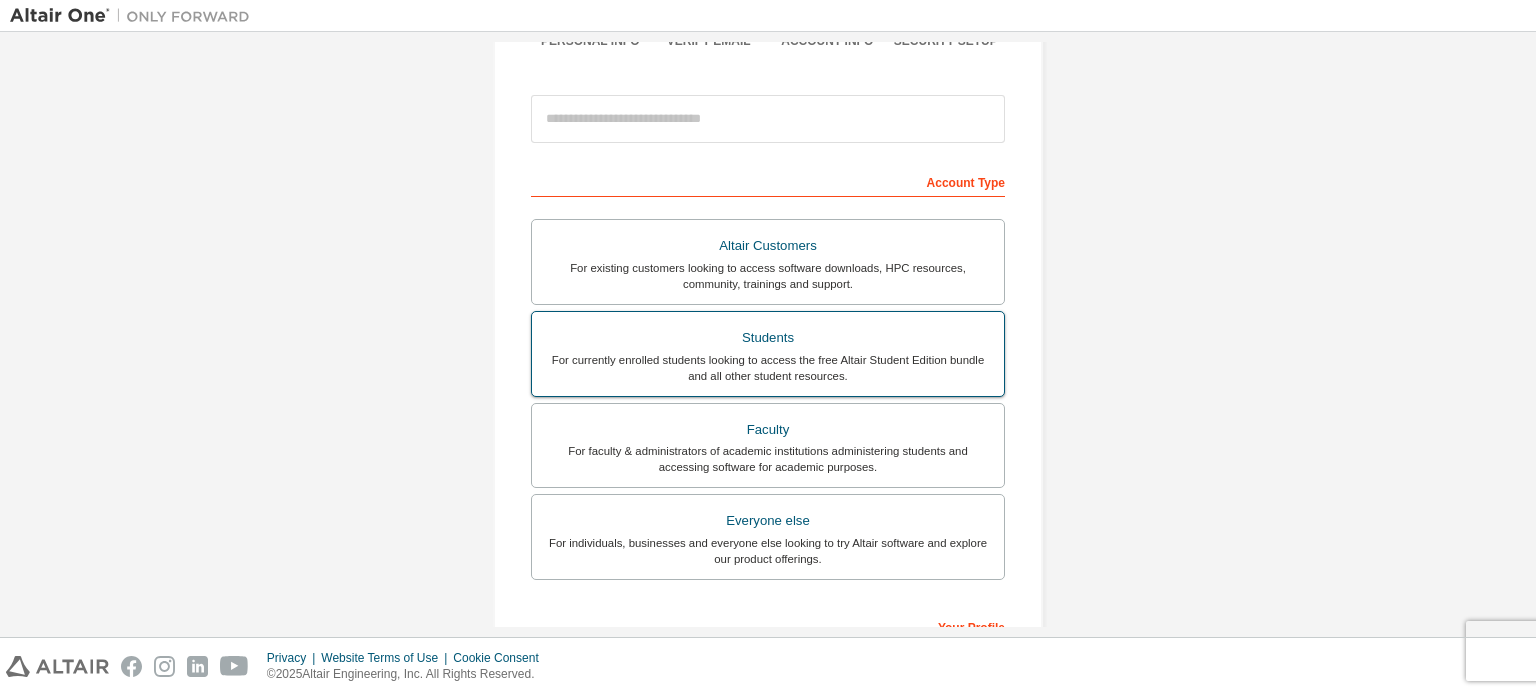 click on "Students" at bounding box center (768, 338) 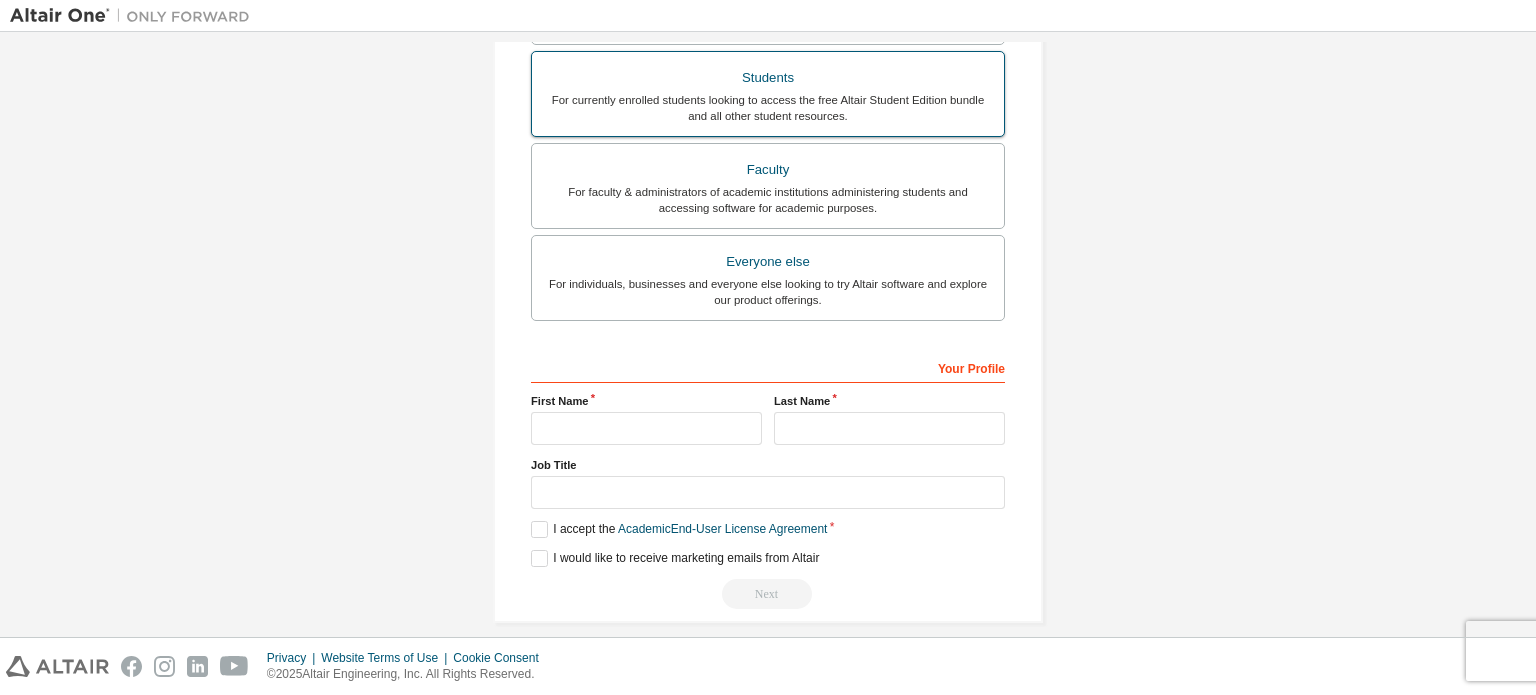 scroll, scrollTop: 521, scrollLeft: 0, axis: vertical 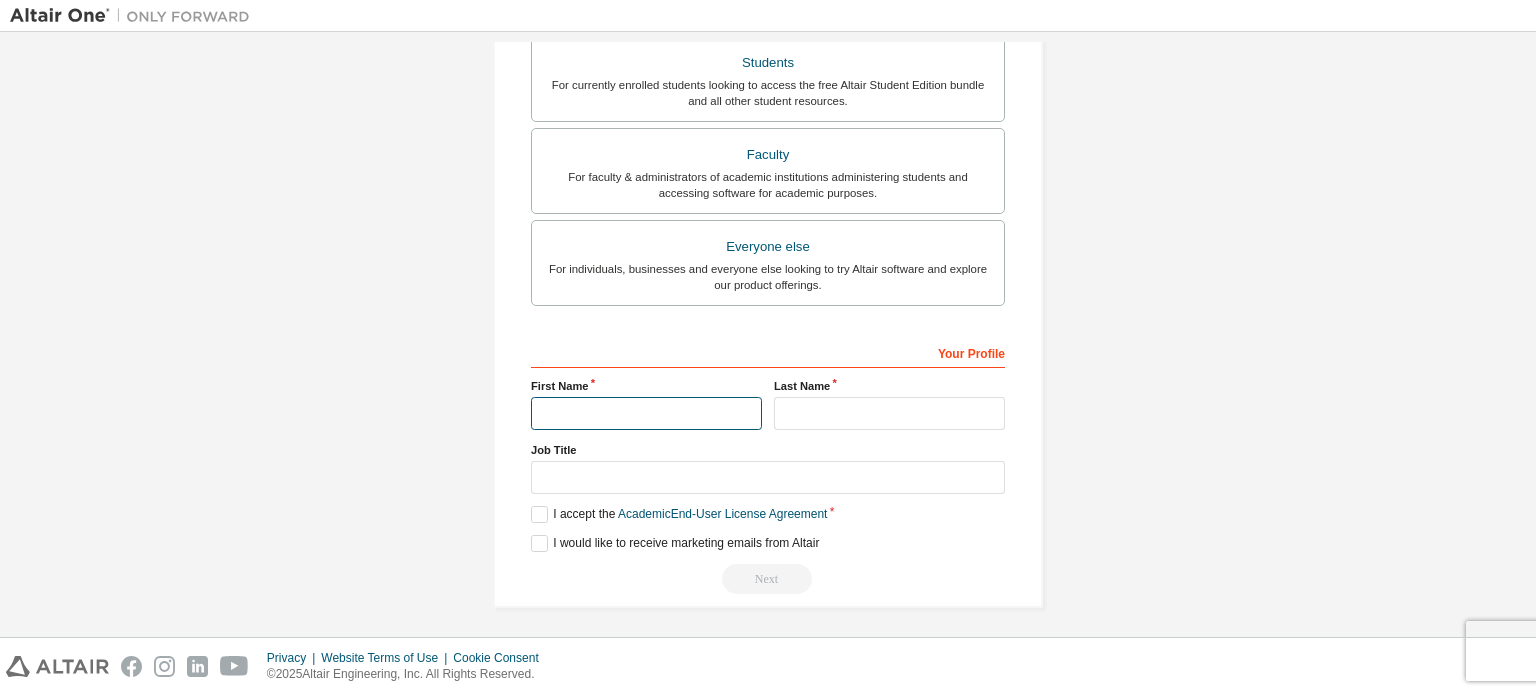 click at bounding box center [646, 413] 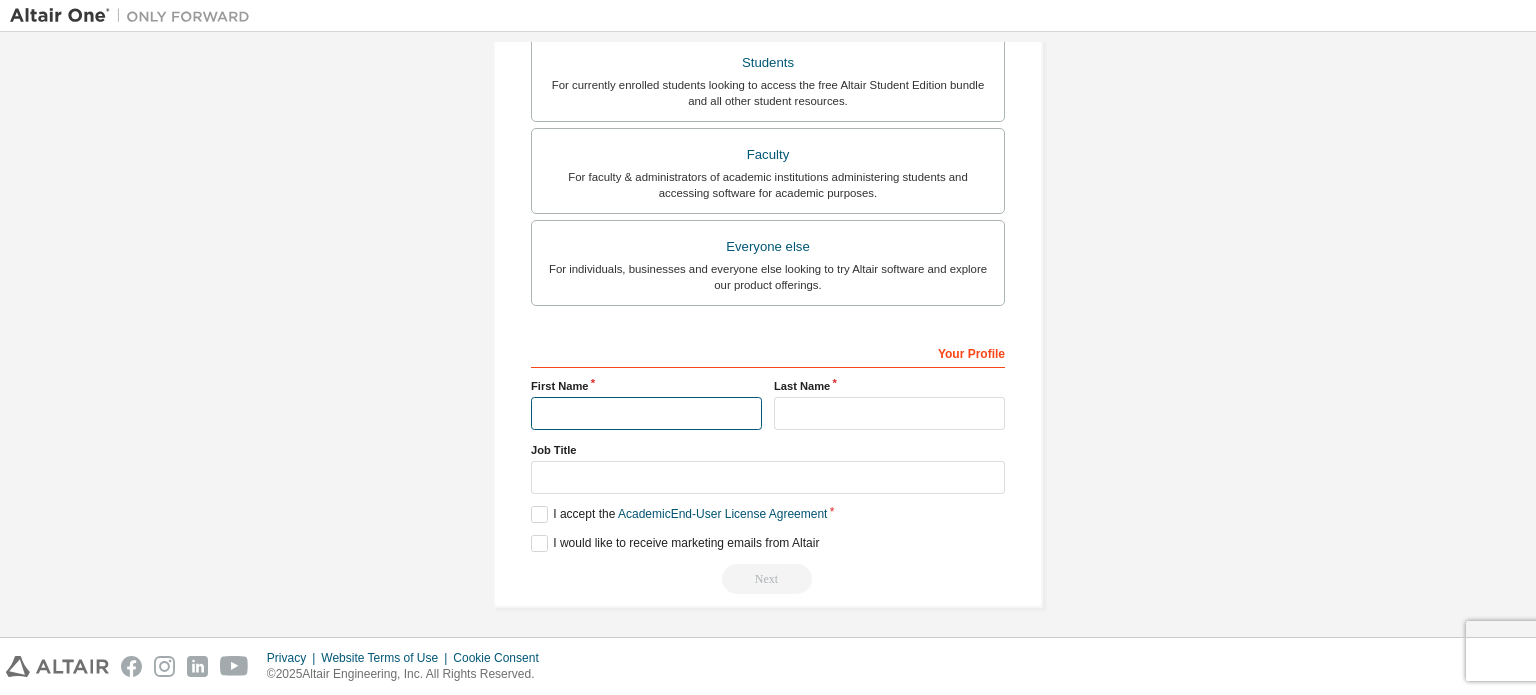 type on "**********" 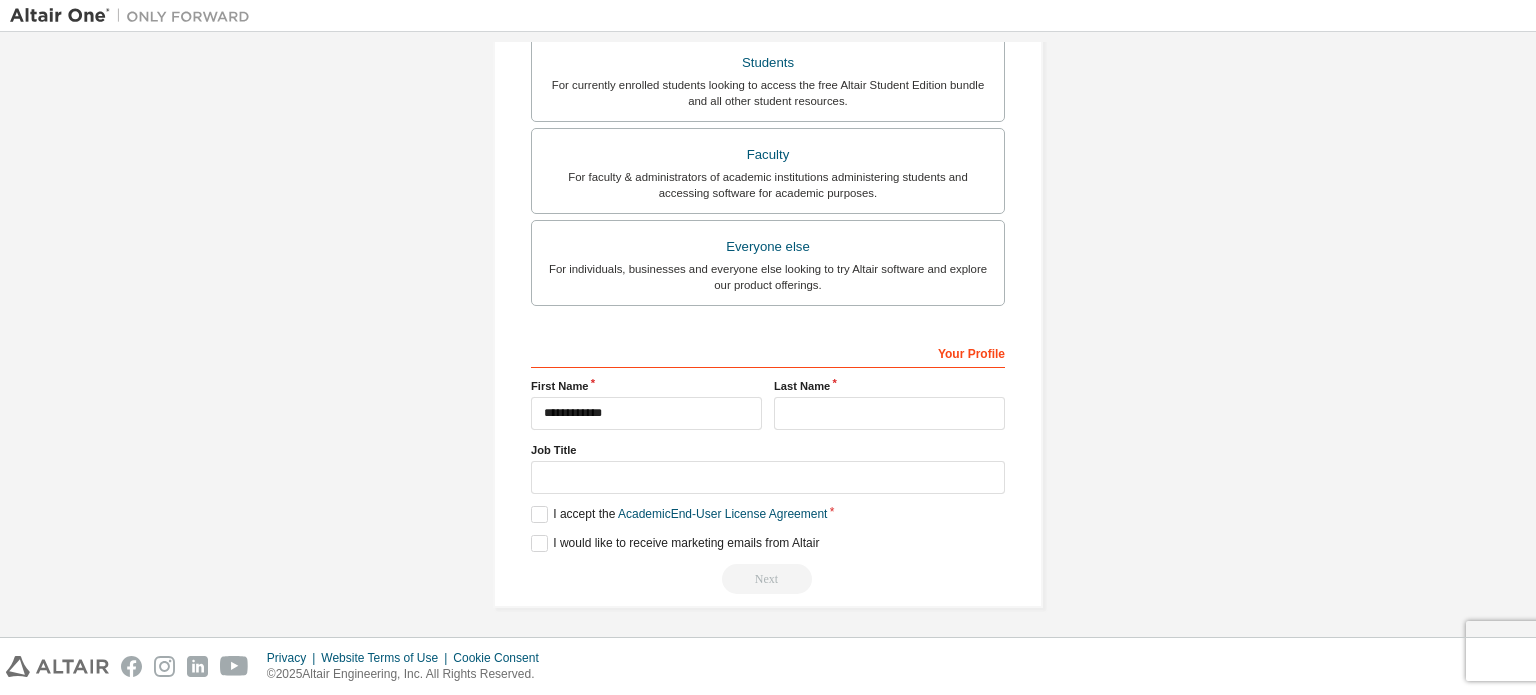 type on "**********" 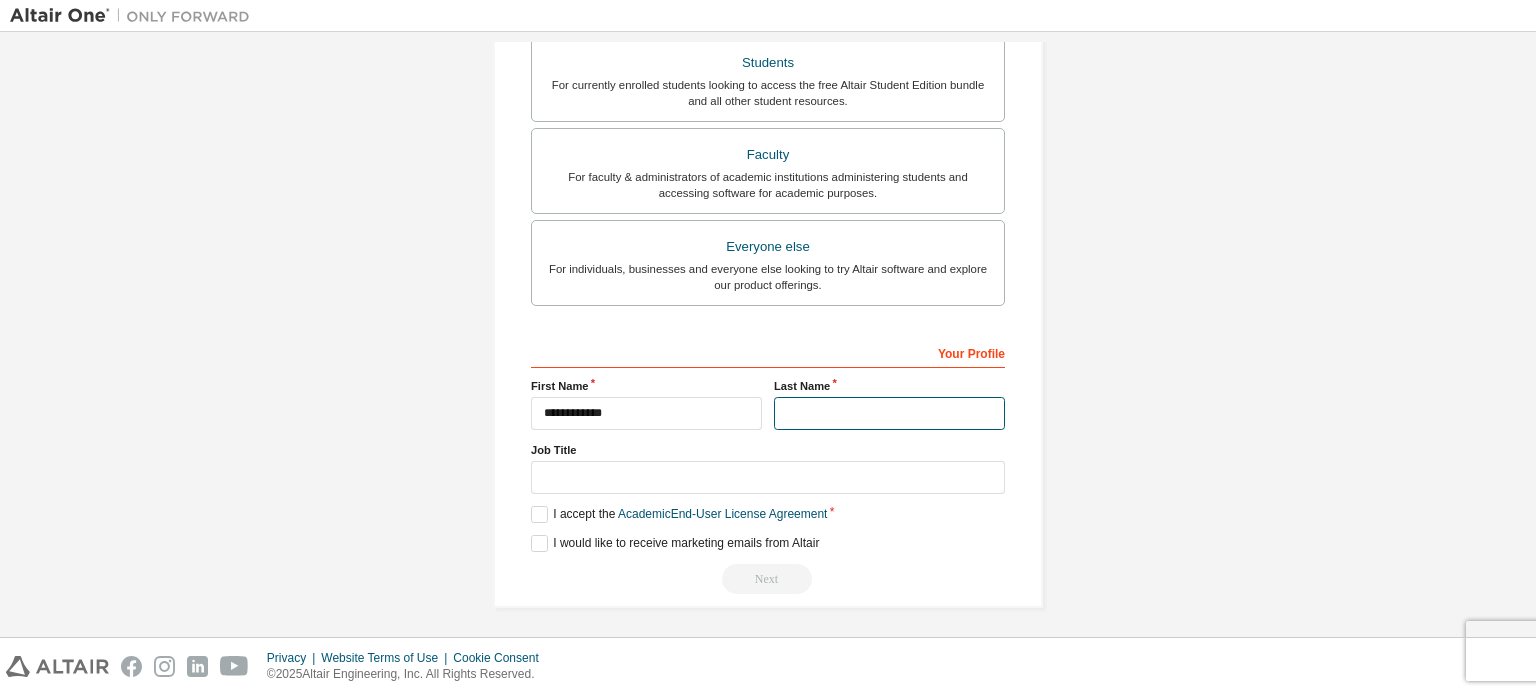 type on "*****" 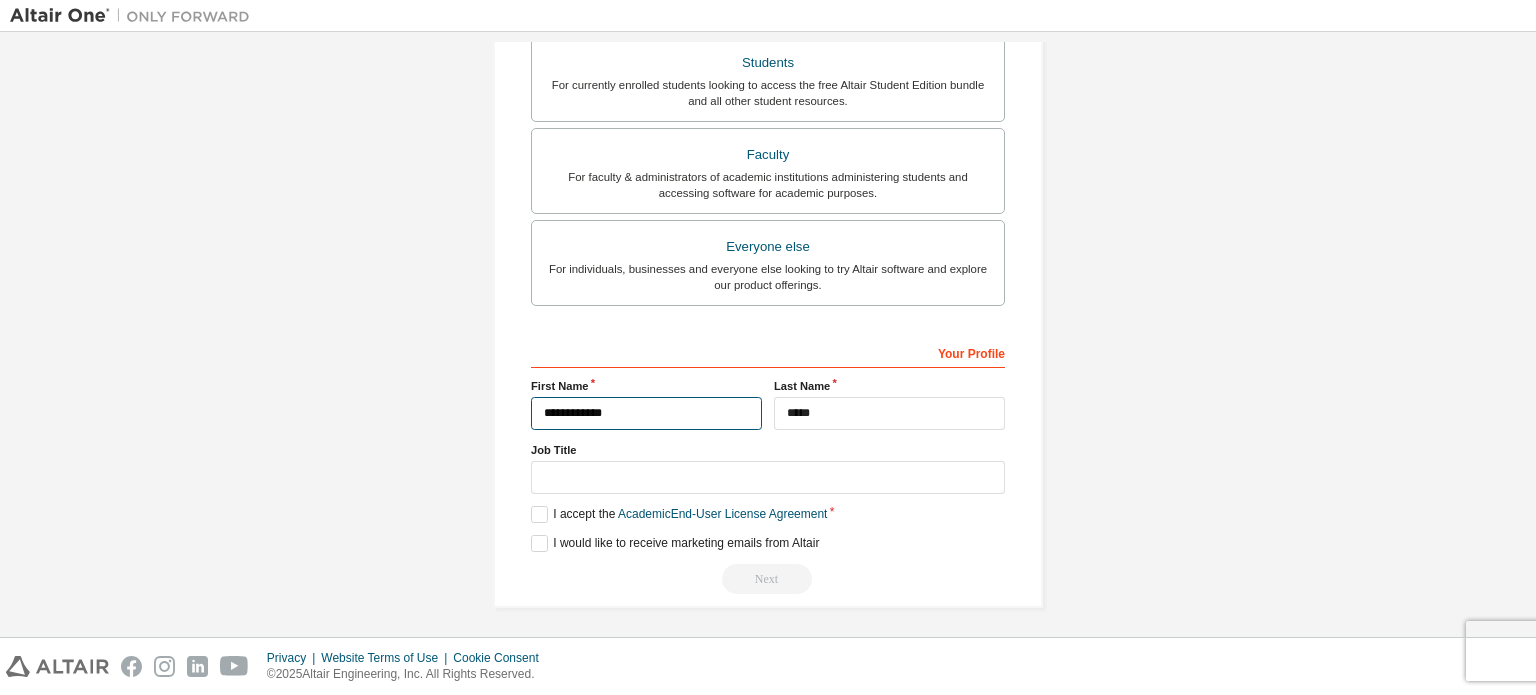 click on "**********" at bounding box center (646, 413) 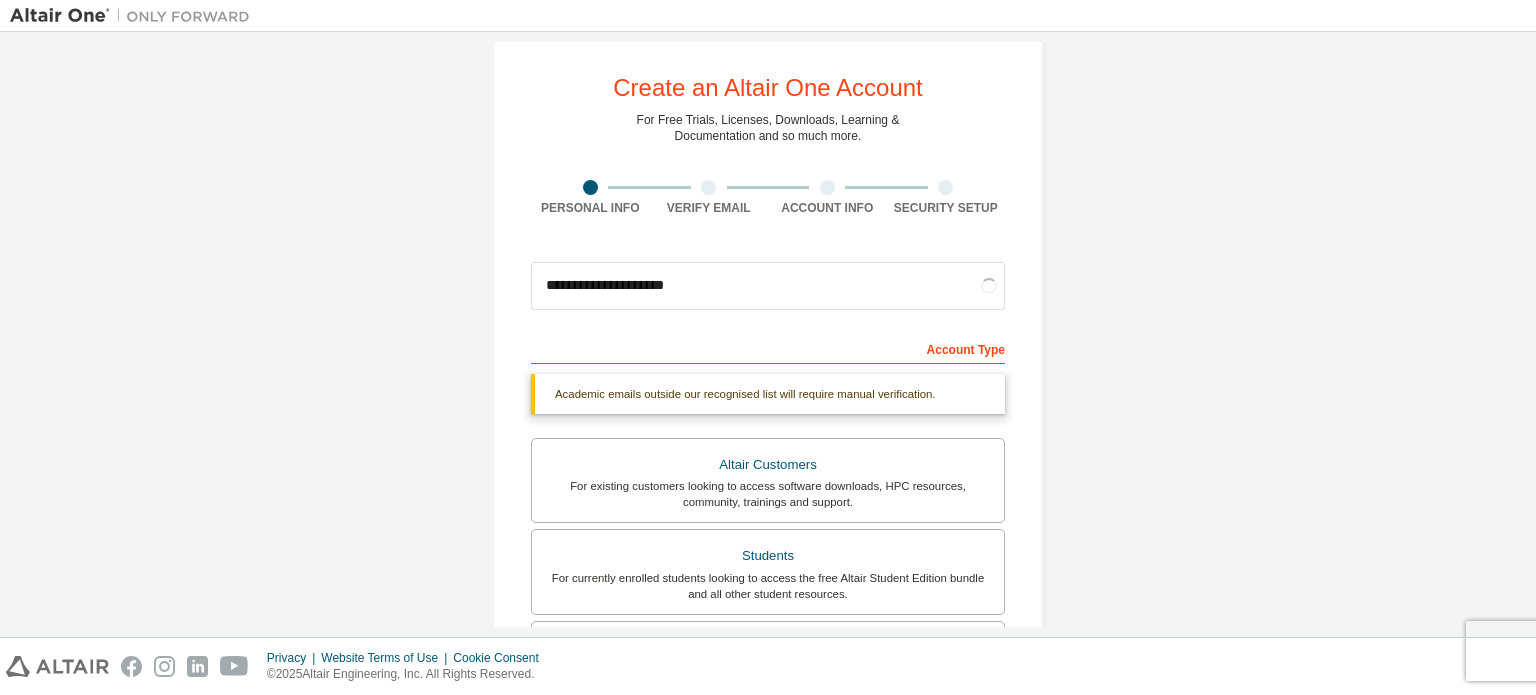 scroll, scrollTop: 28, scrollLeft: 0, axis: vertical 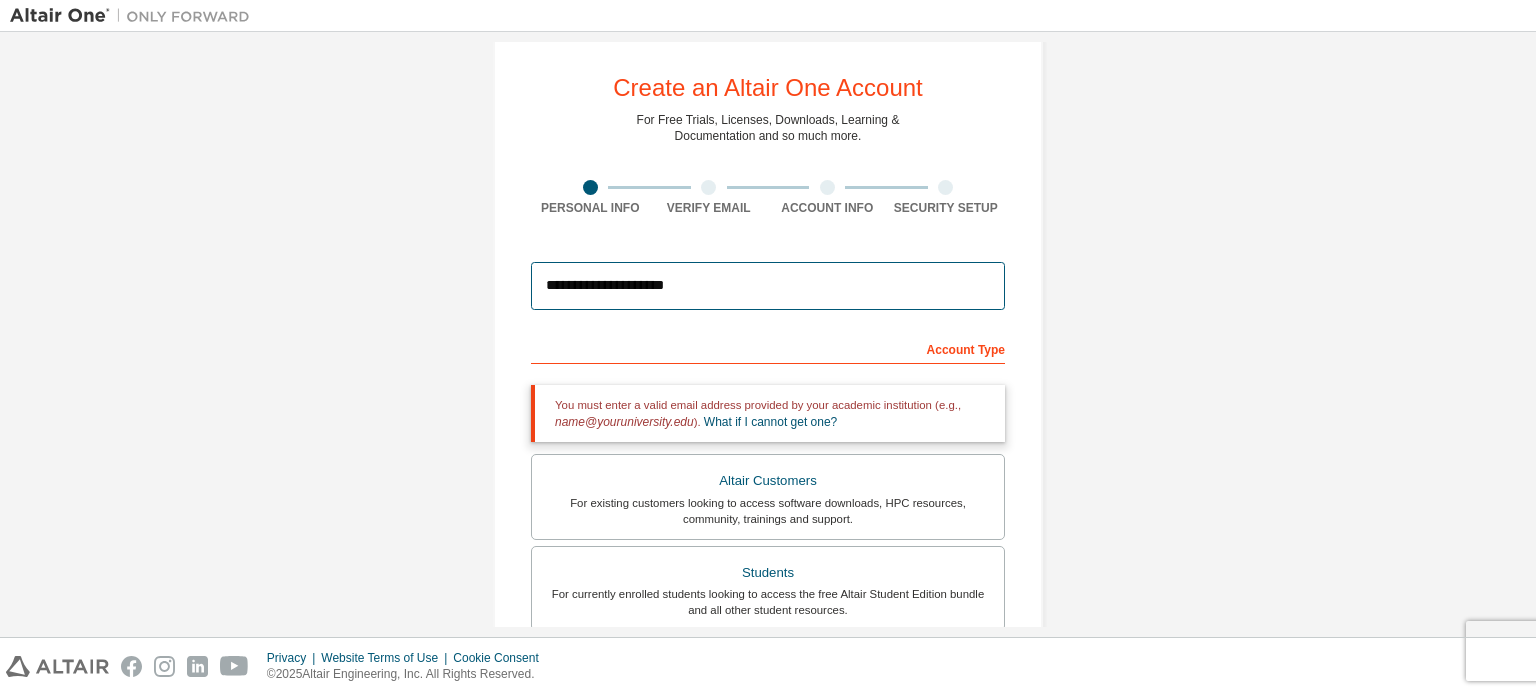 click on "**********" at bounding box center (768, 286) 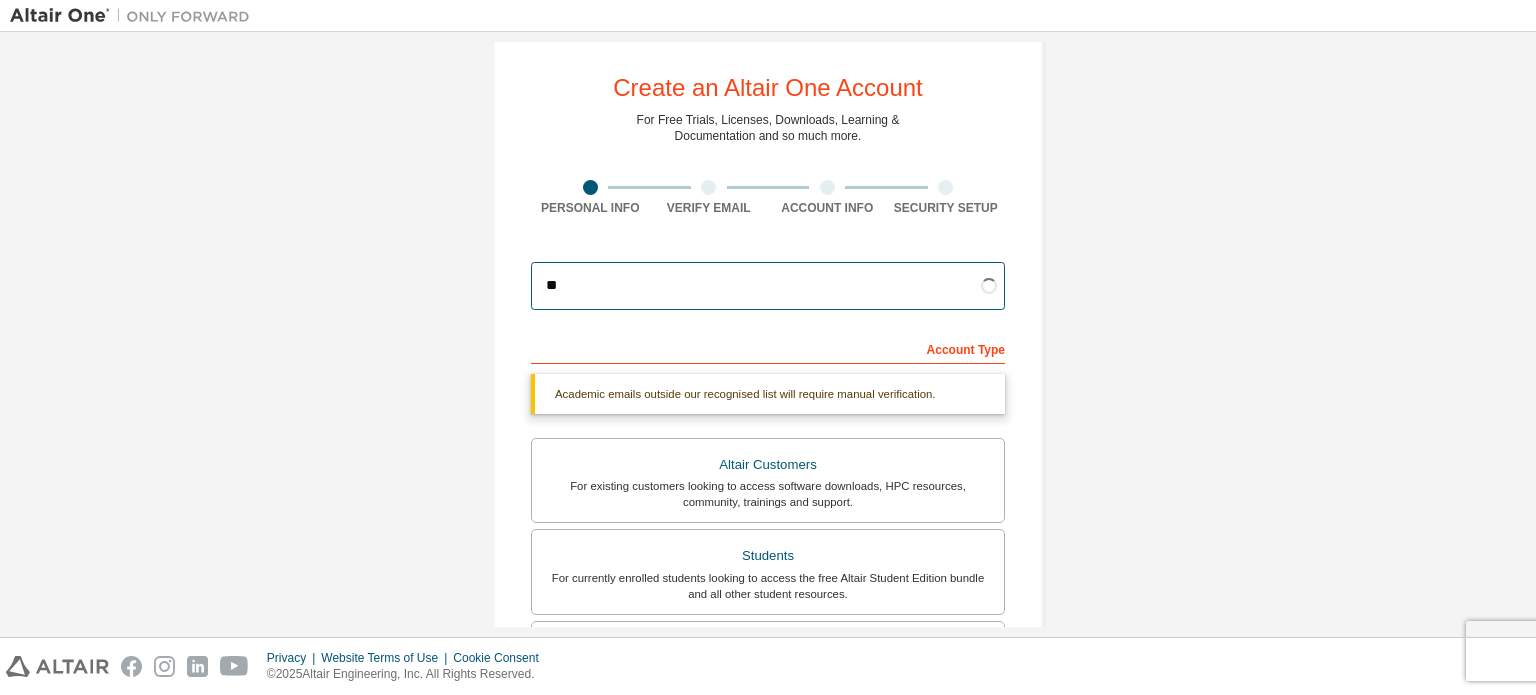 type on "*" 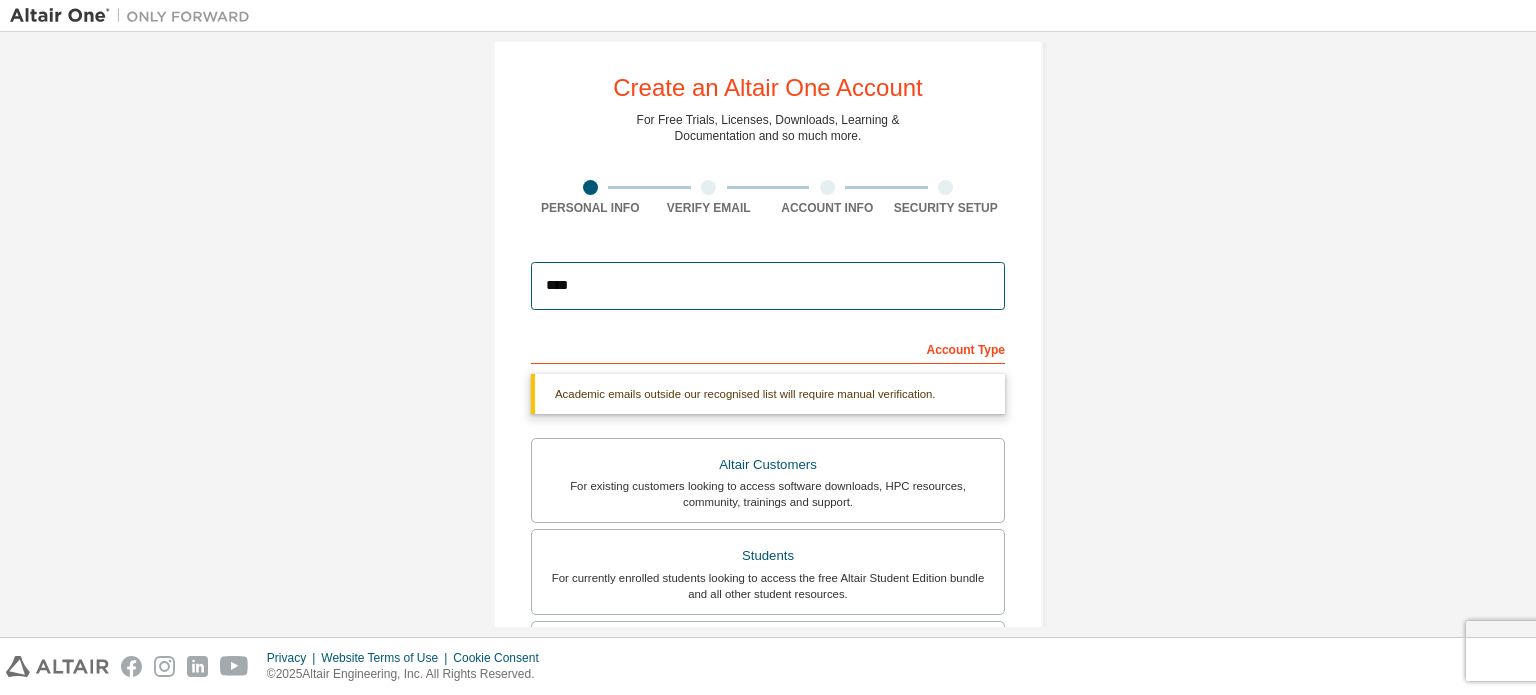 drag, startPoint x: 756, startPoint y: 283, endPoint x: 435, endPoint y: 287, distance: 321.02493 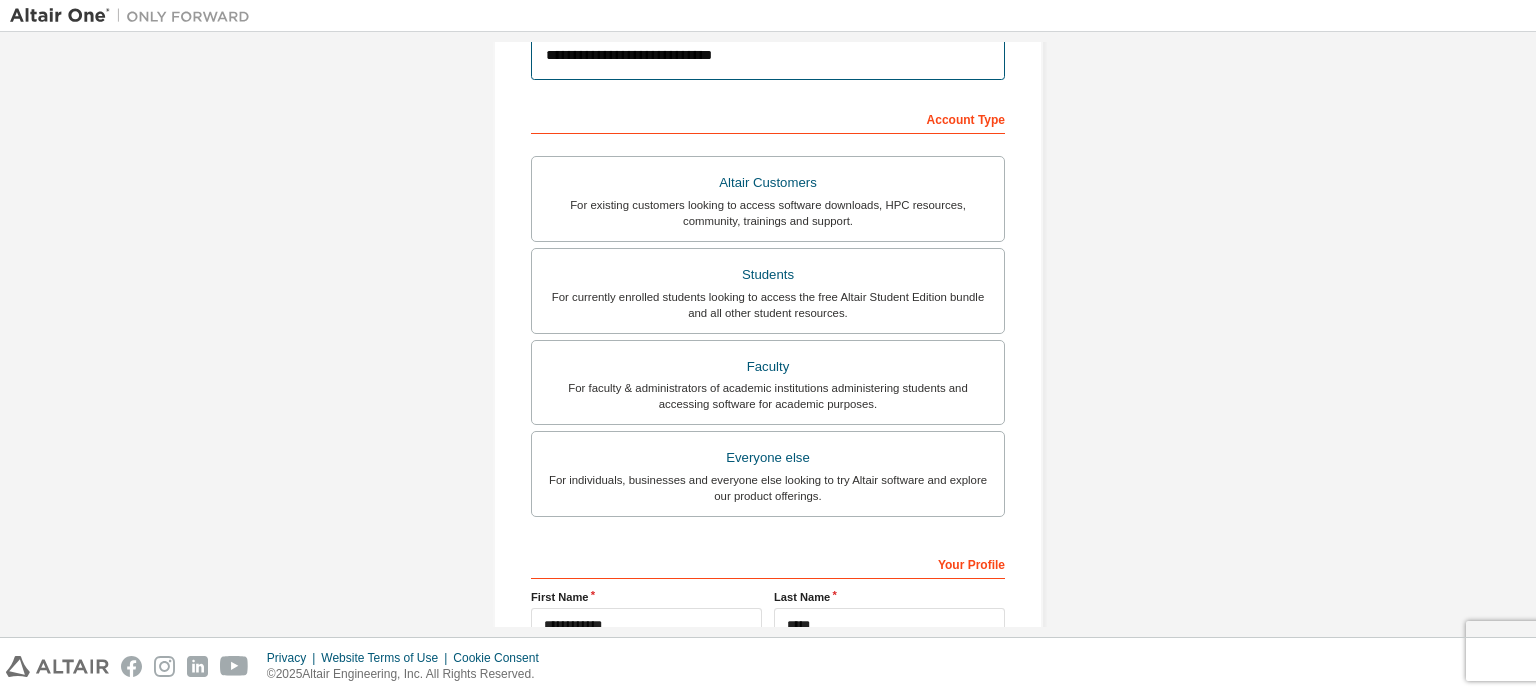 scroll, scrollTop: 469, scrollLeft: 0, axis: vertical 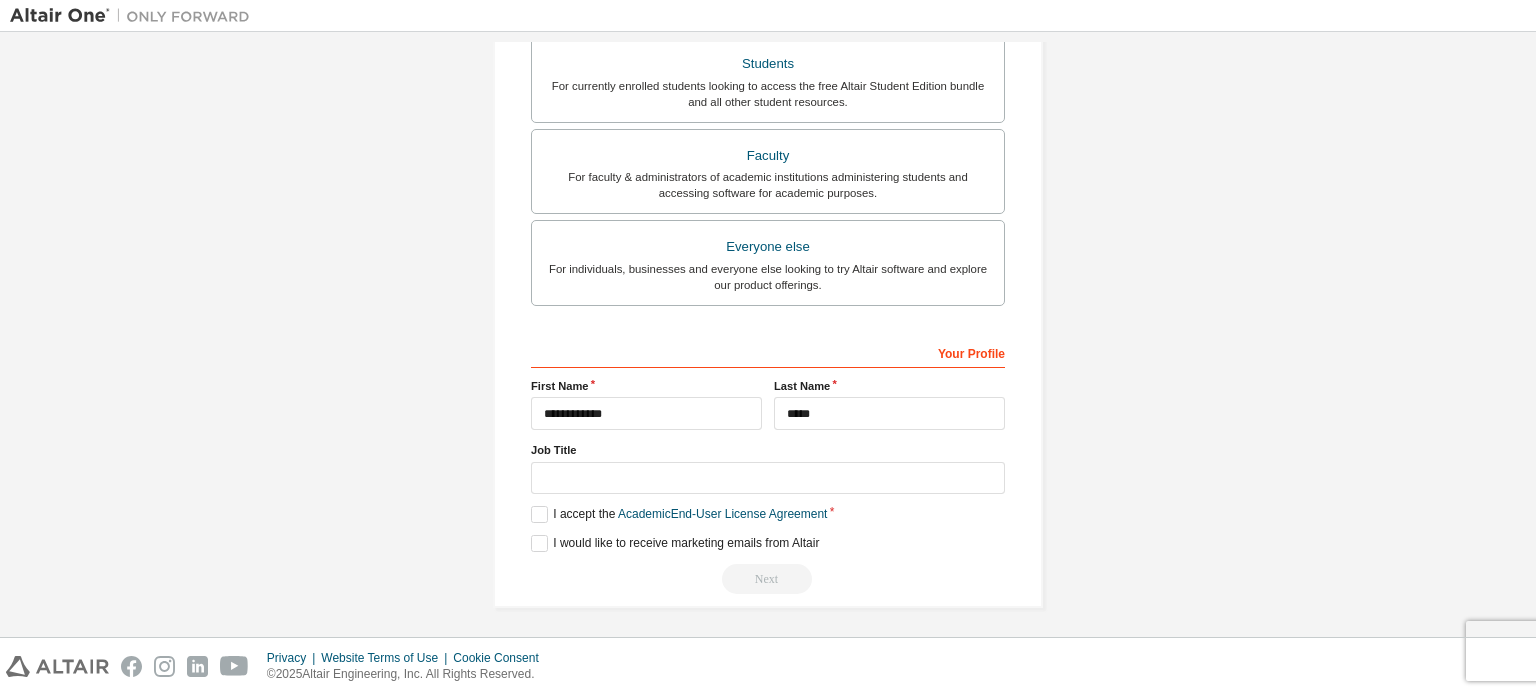 type on "**********" 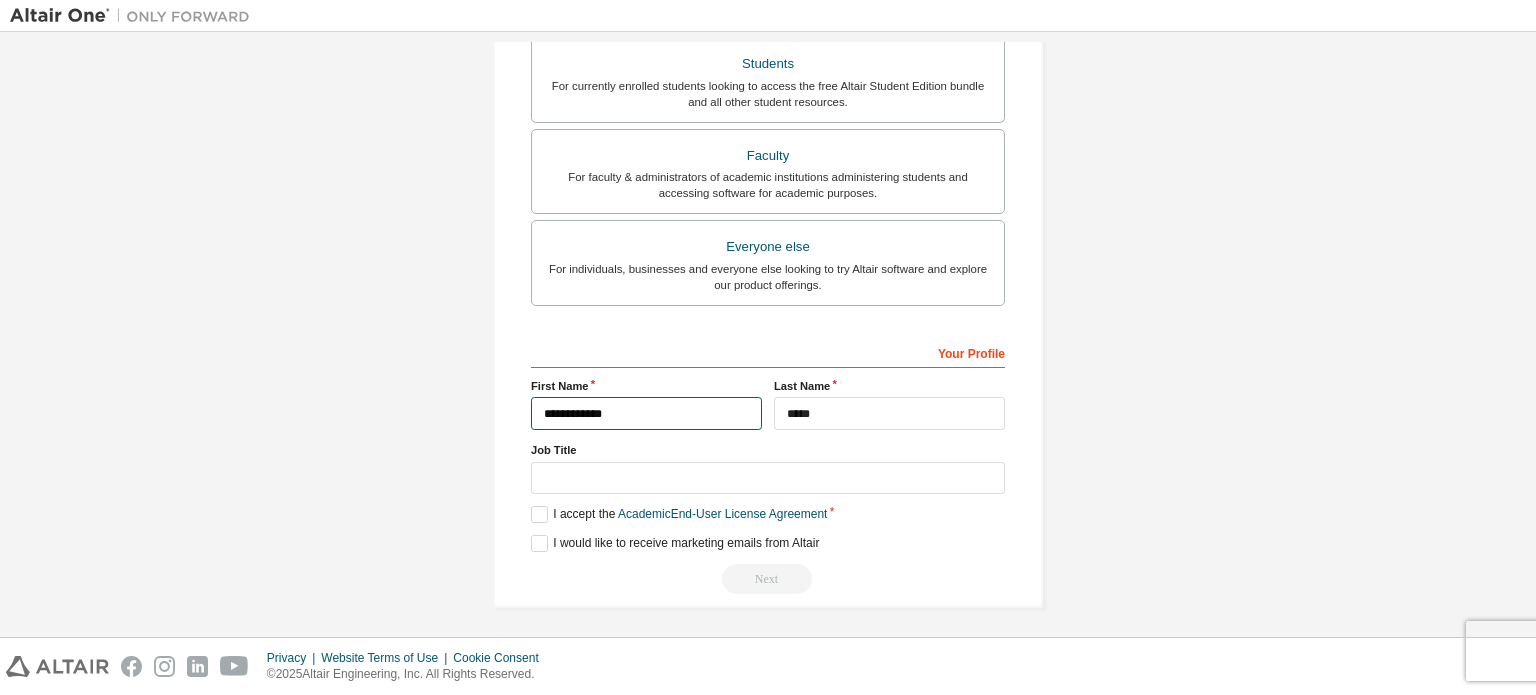 click on "**********" at bounding box center [646, 413] 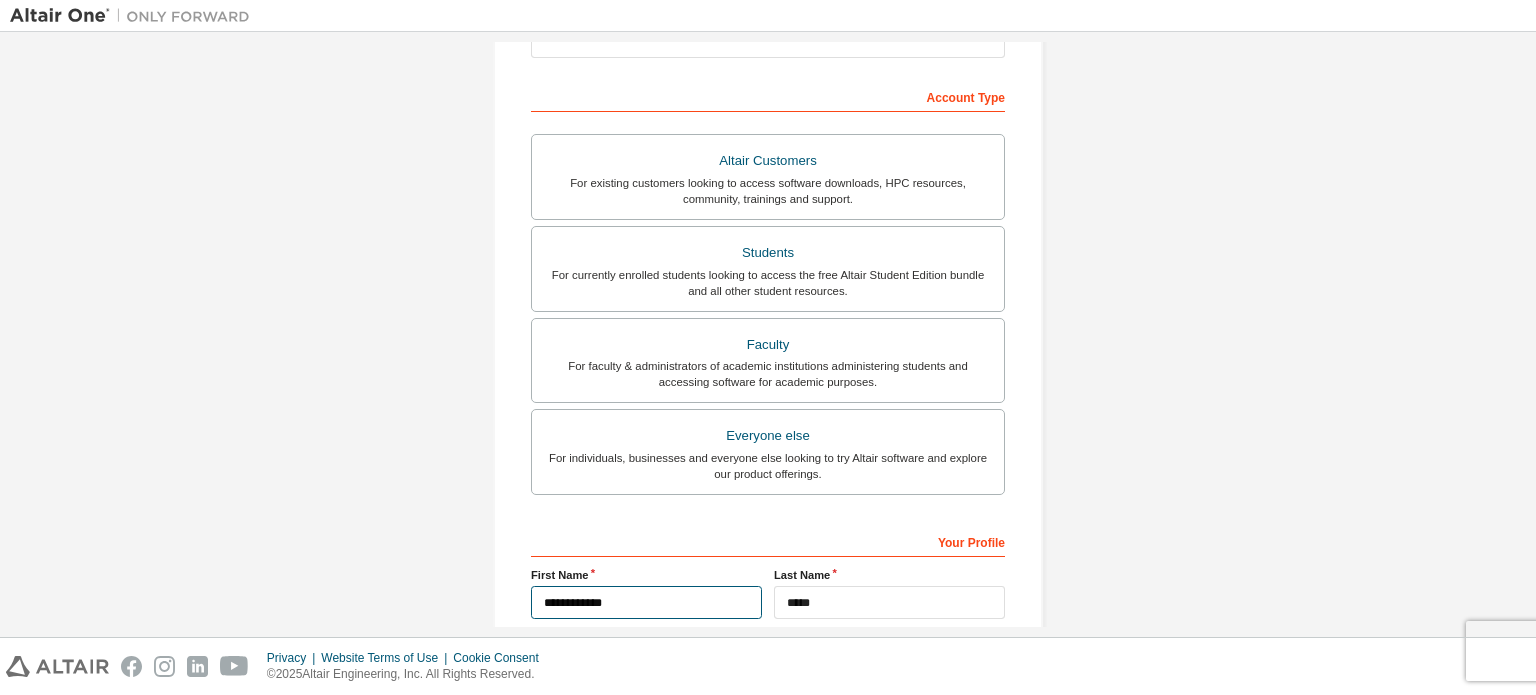 scroll, scrollTop: 278, scrollLeft: 0, axis: vertical 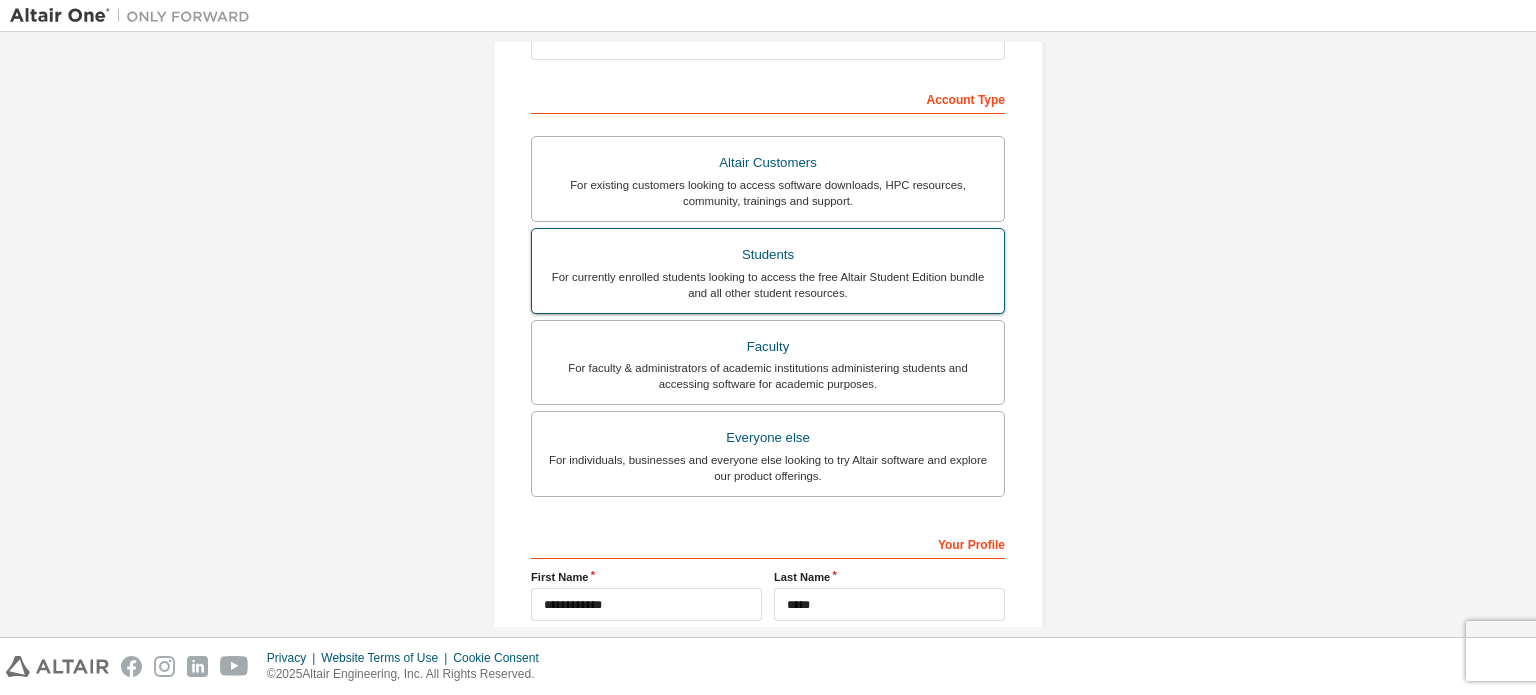 click on "Students" at bounding box center (768, 255) 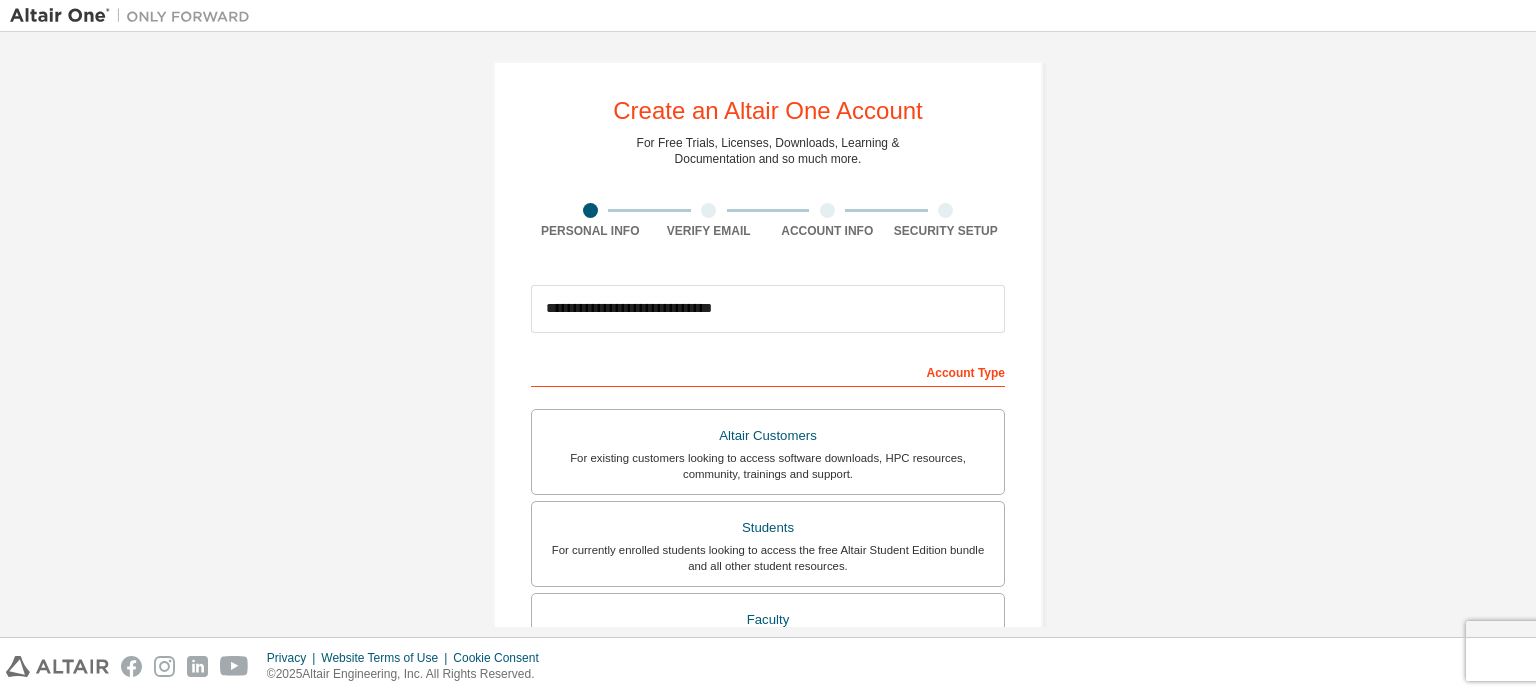 scroll, scrollTop: 10, scrollLeft: 0, axis: vertical 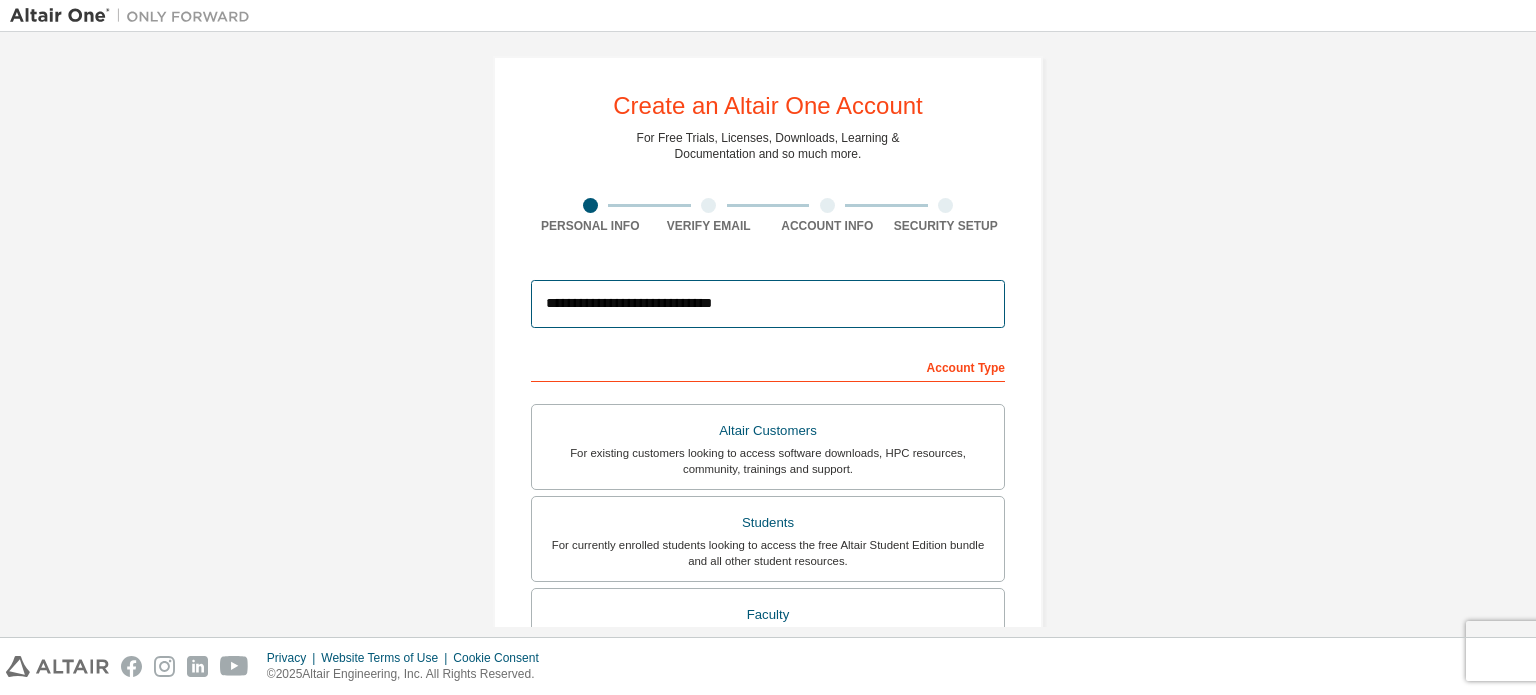 click on "**********" at bounding box center [768, 304] 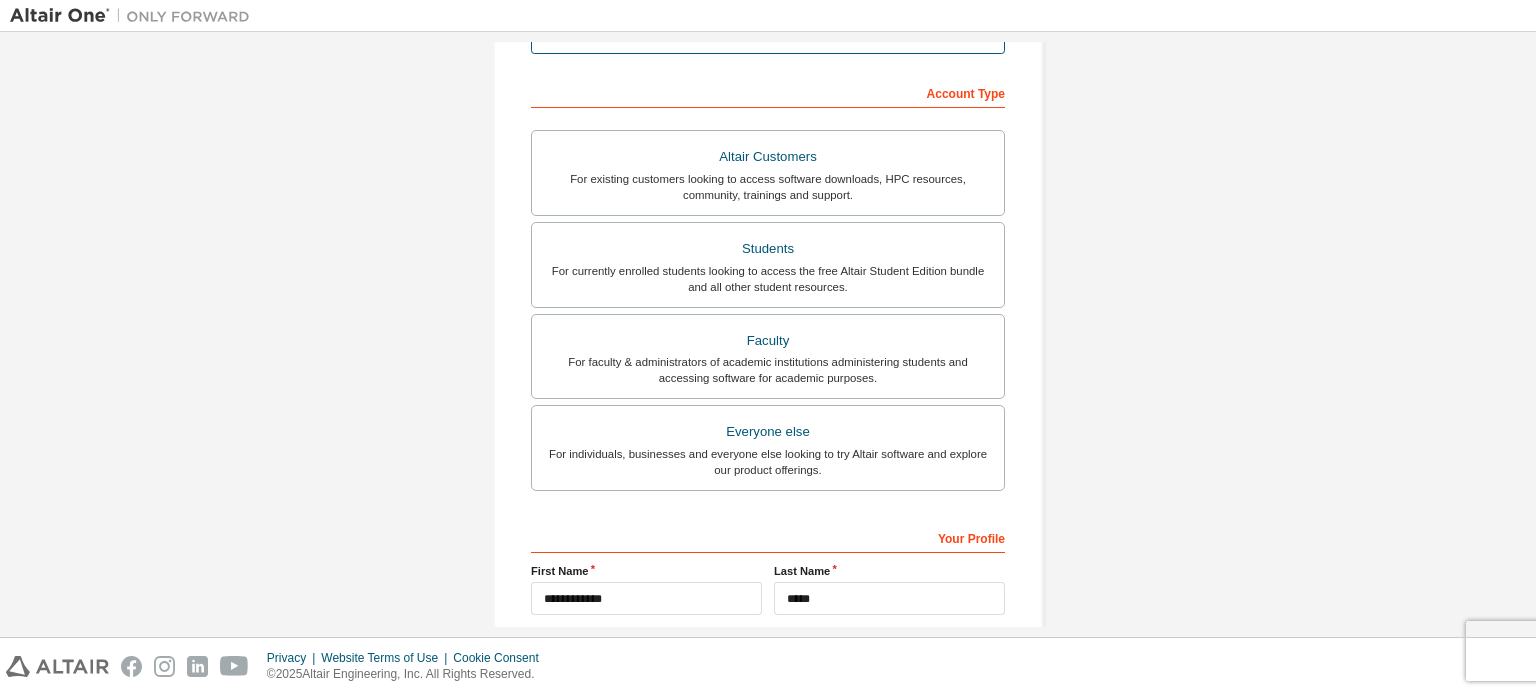 scroll, scrollTop: 469, scrollLeft: 0, axis: vertical 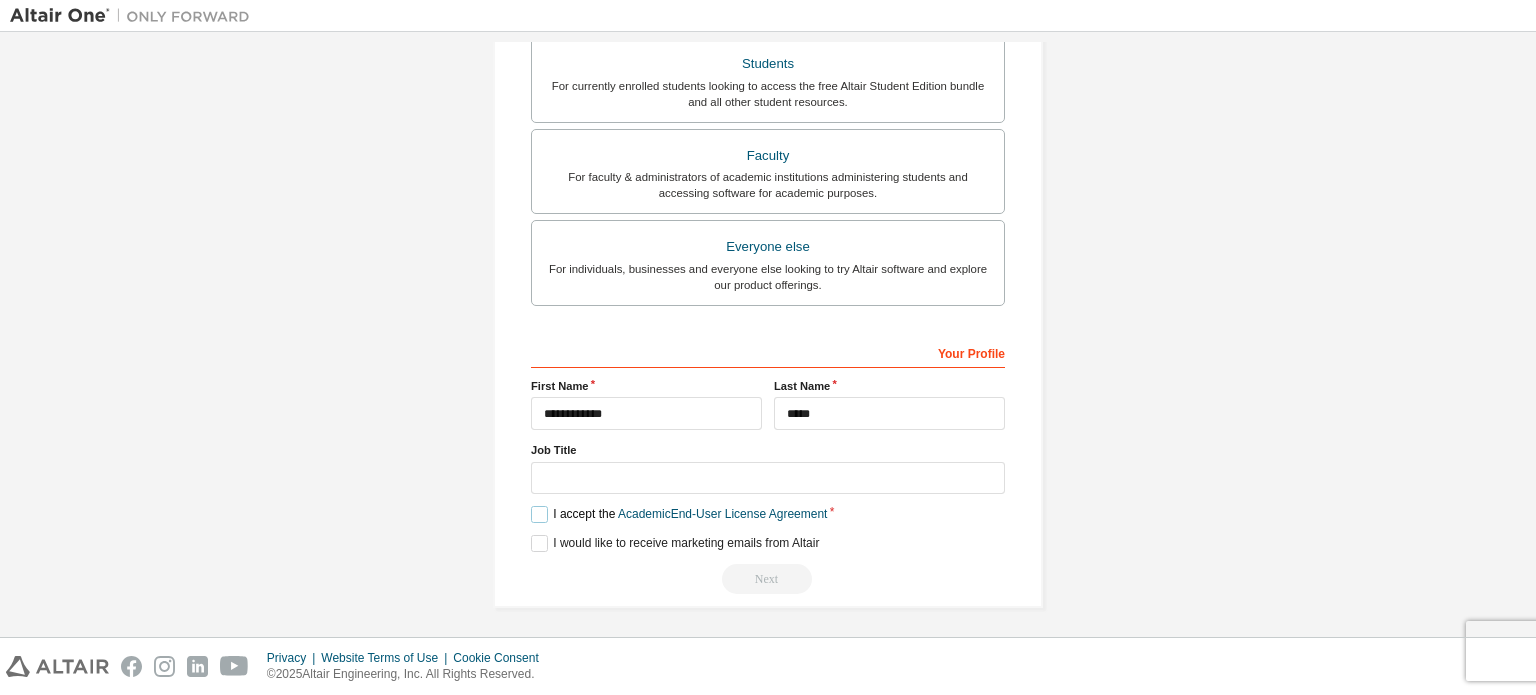 click on "I accept the   Academic   End-User License Agreement" at bounding box center (679, 514) 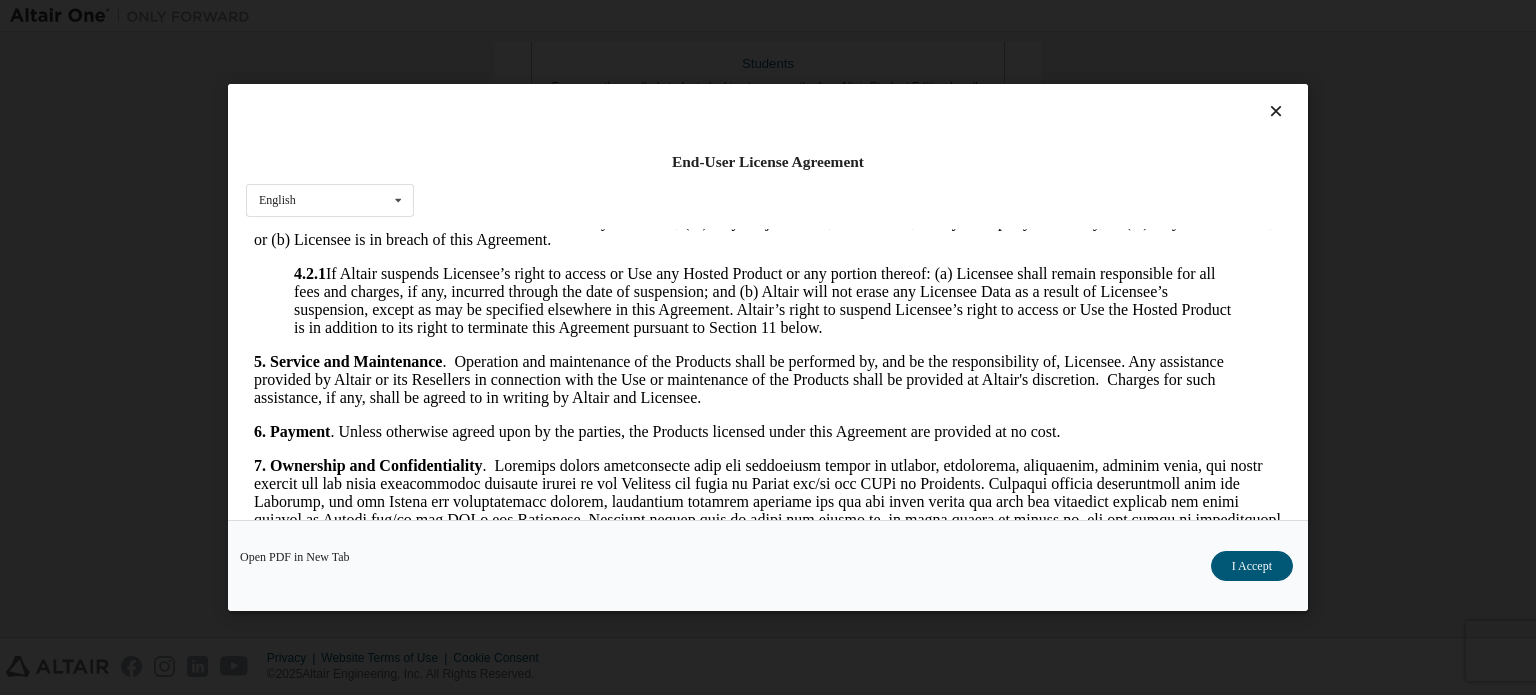 scroll, scrollTop: 1780, scrollLeft: 0, axis: vertical 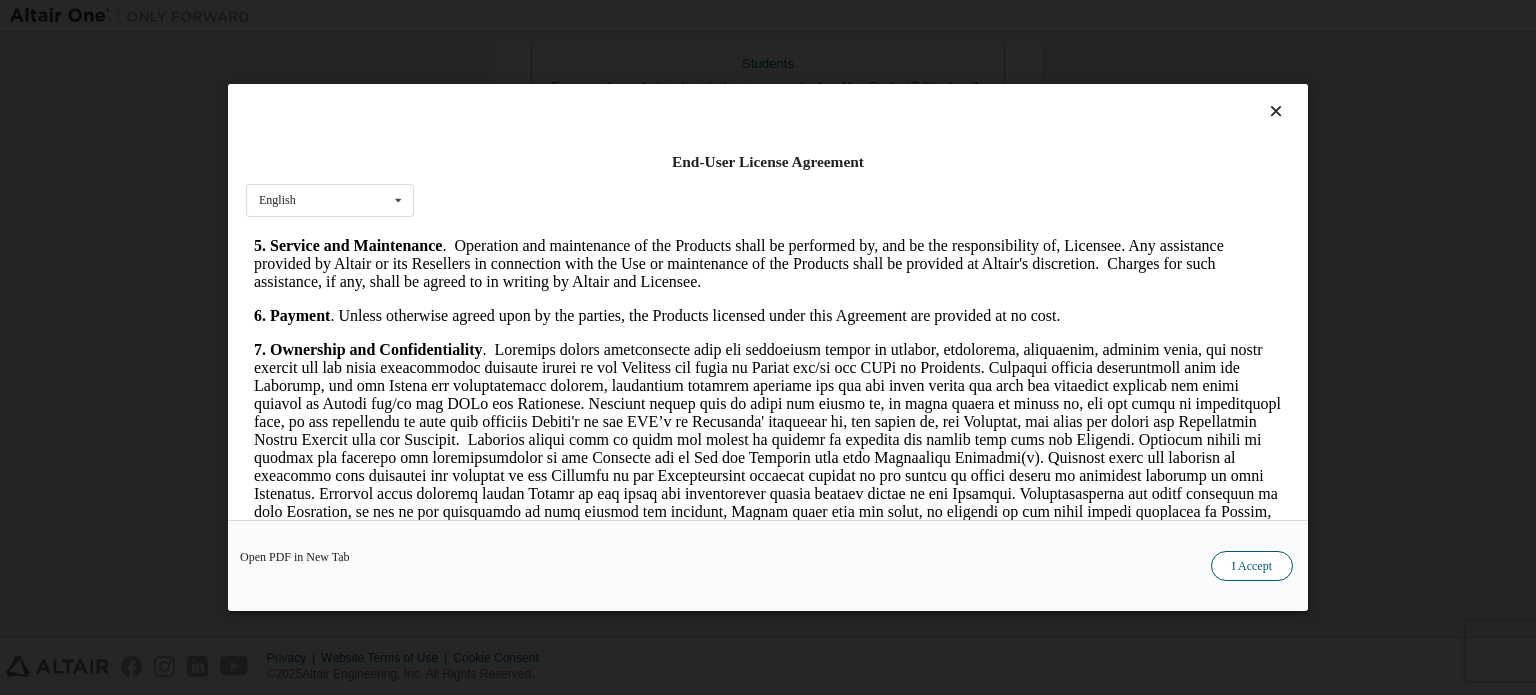 click on "I Accept" at bounding box center [1252, 566] 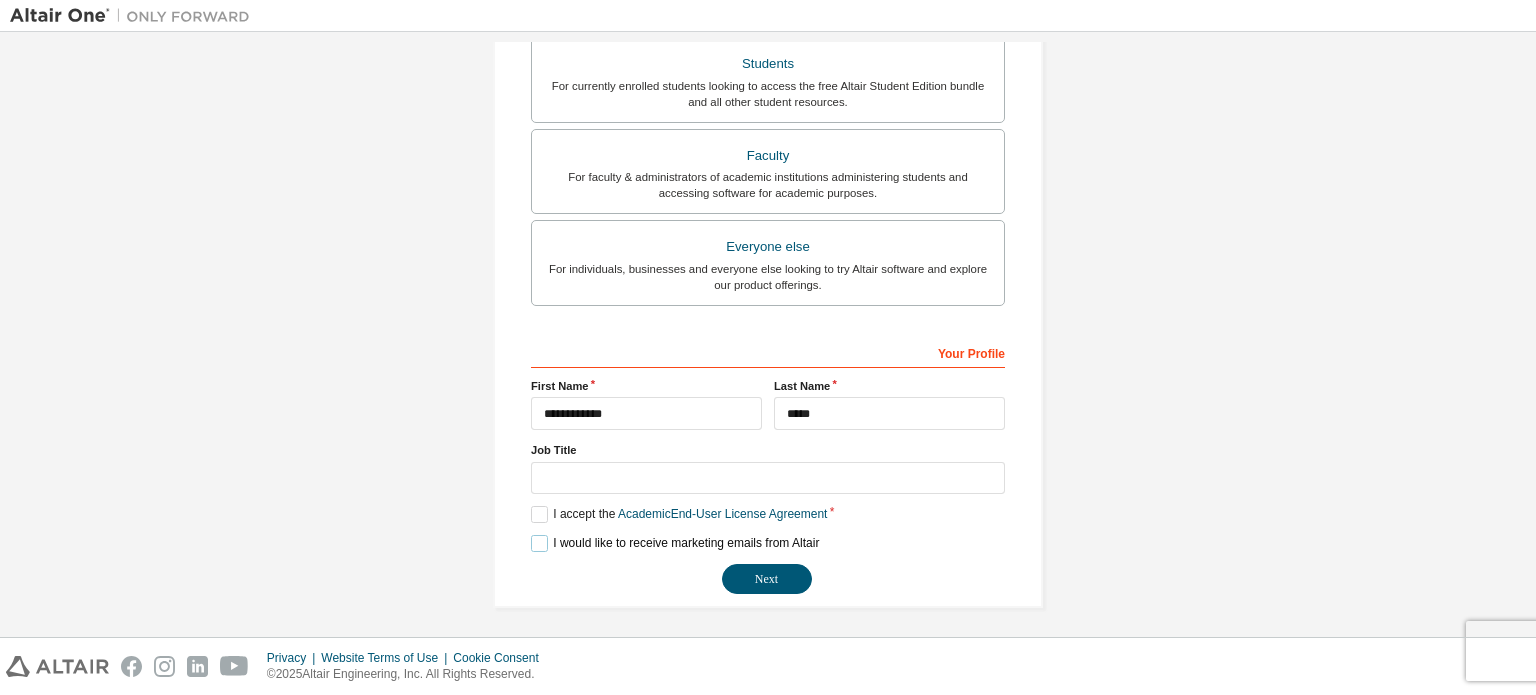 click on "I would like to receive marketing emails from Altair" at bounding box center [675, 543] 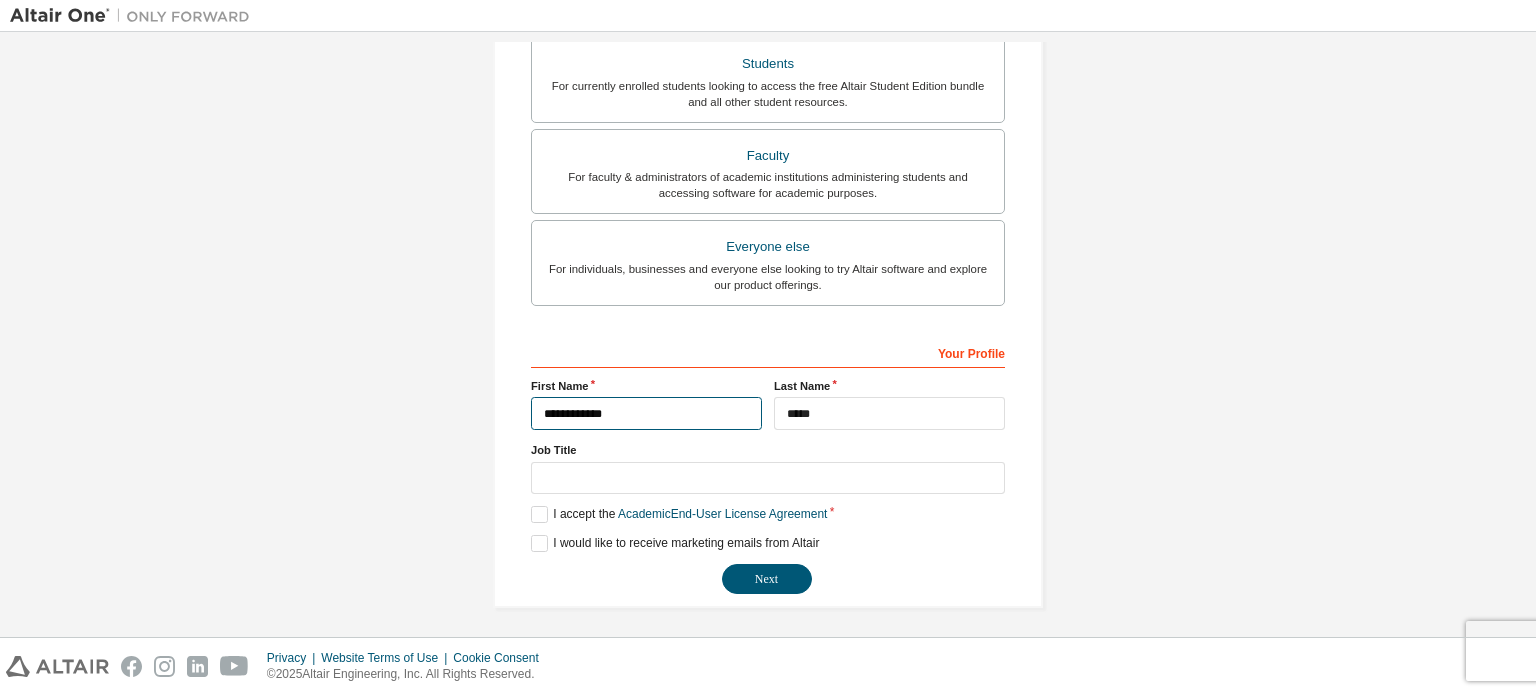 click on "**********" at bounding box center [646, 413] 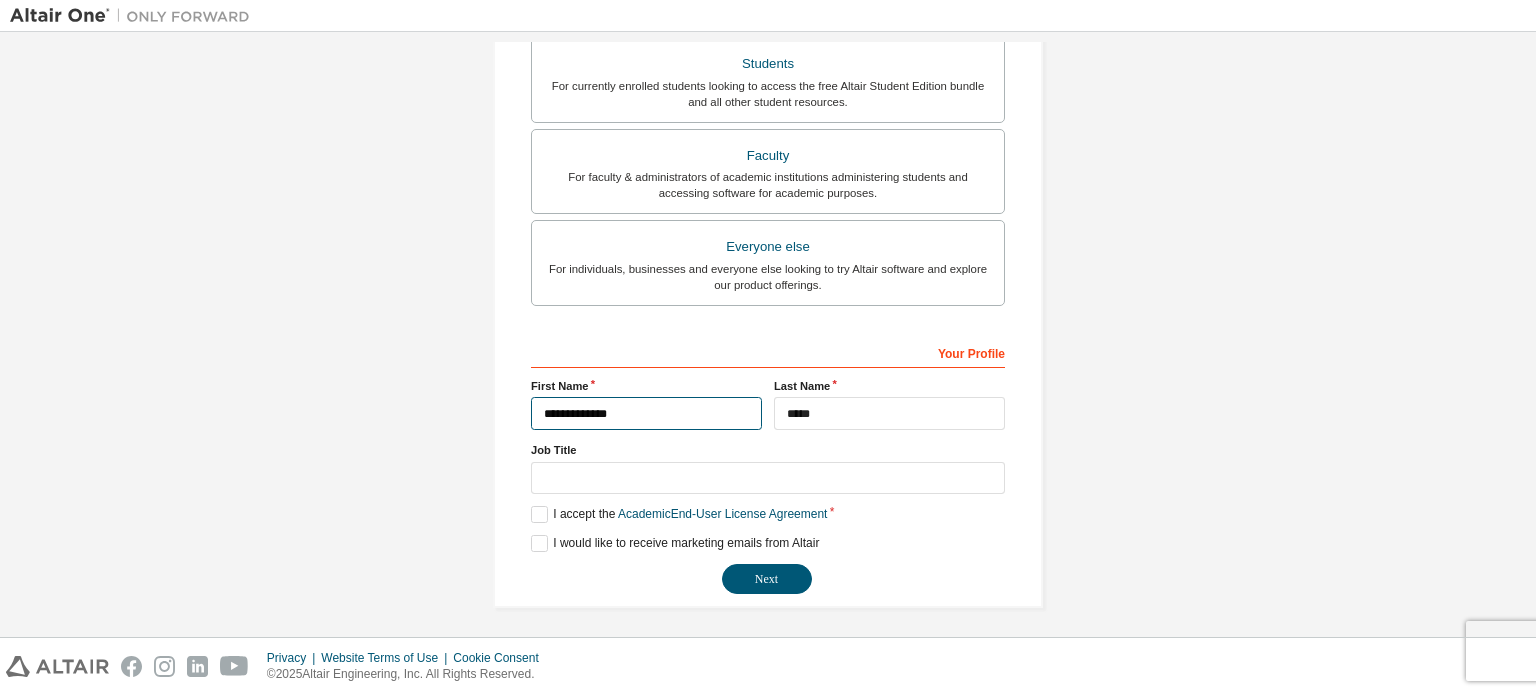 type on "**********" 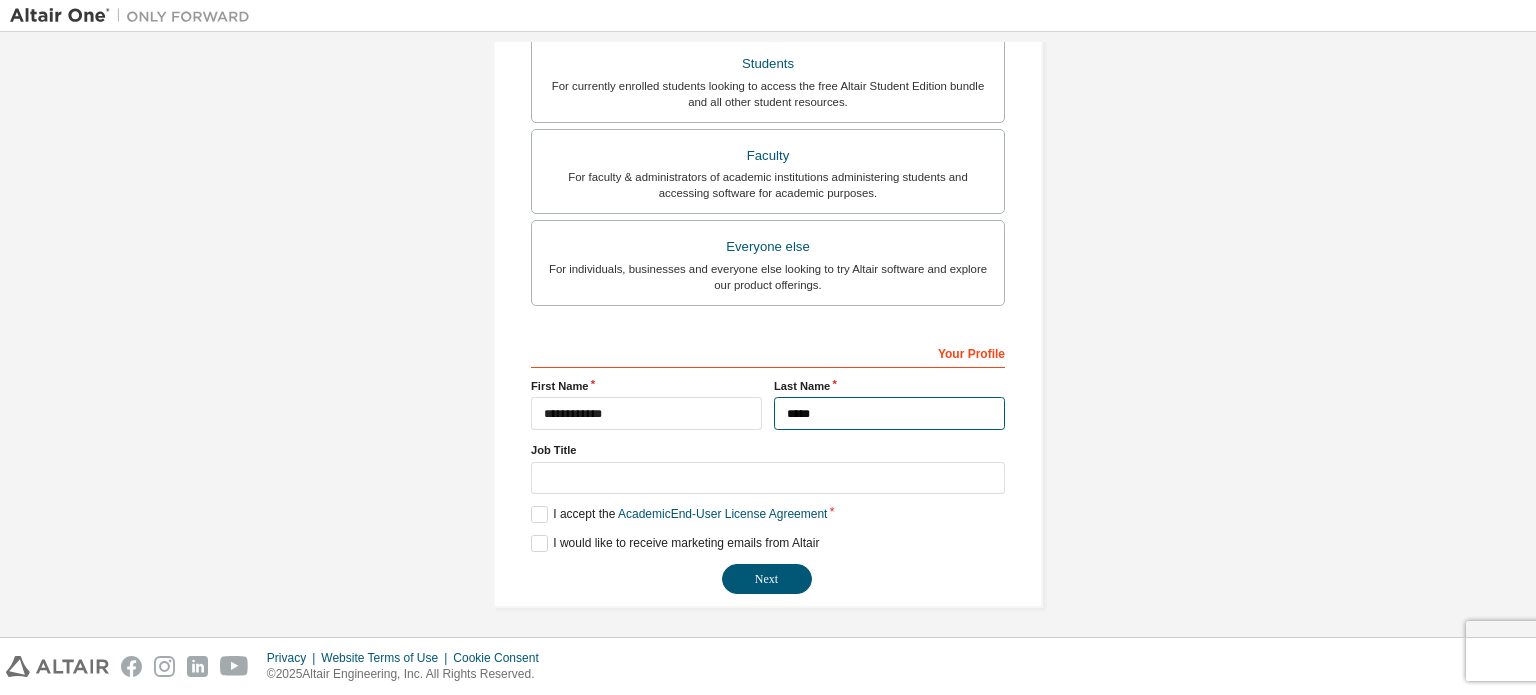 click on "*****" at bounding box center [889, 413] 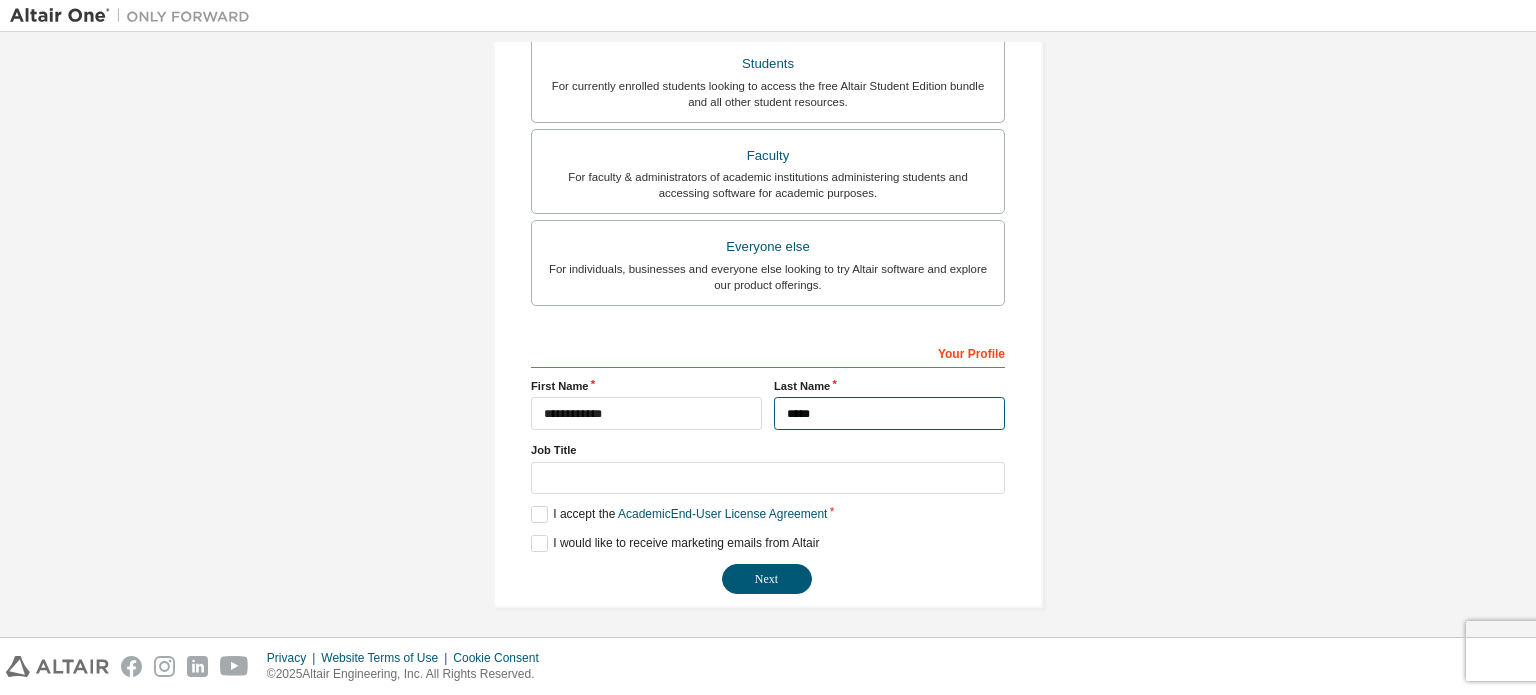 click on "*****" at bounding box center (889, 413) 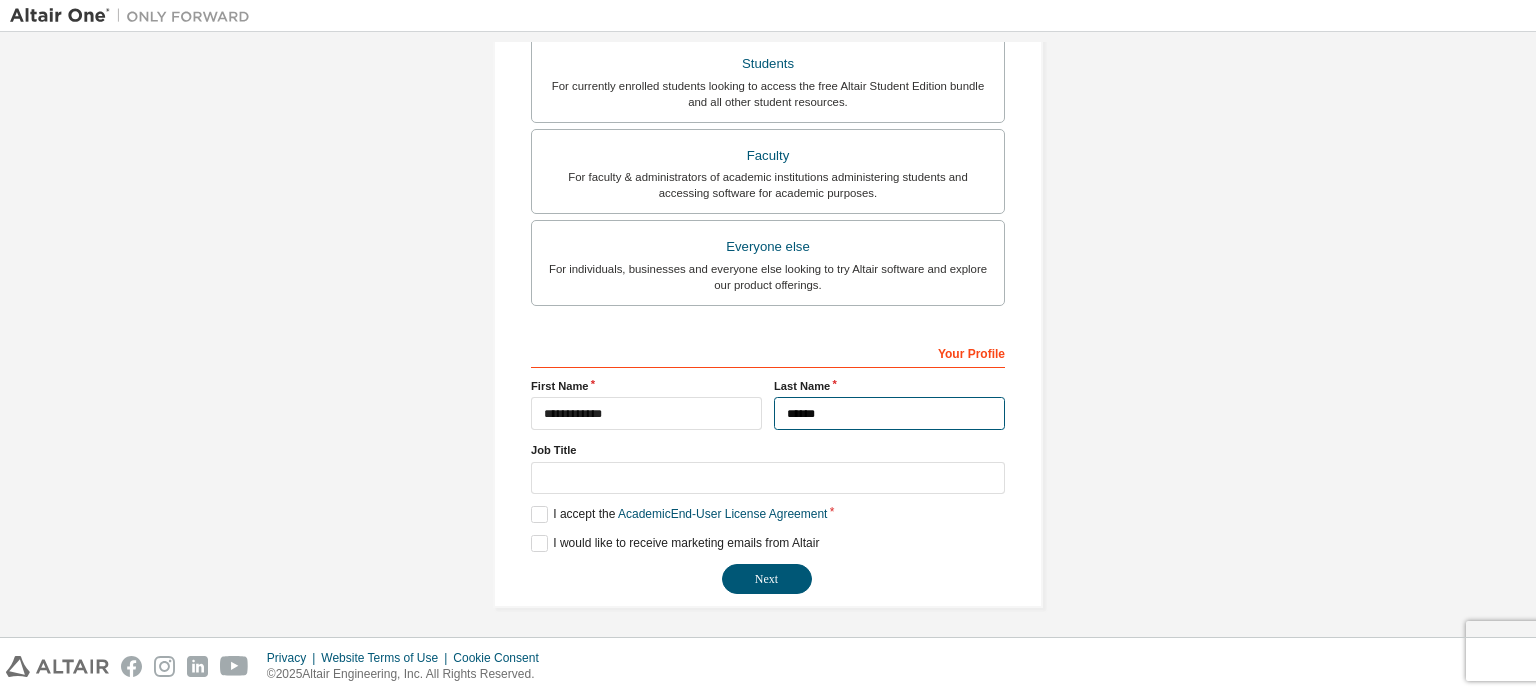 type on "*****" 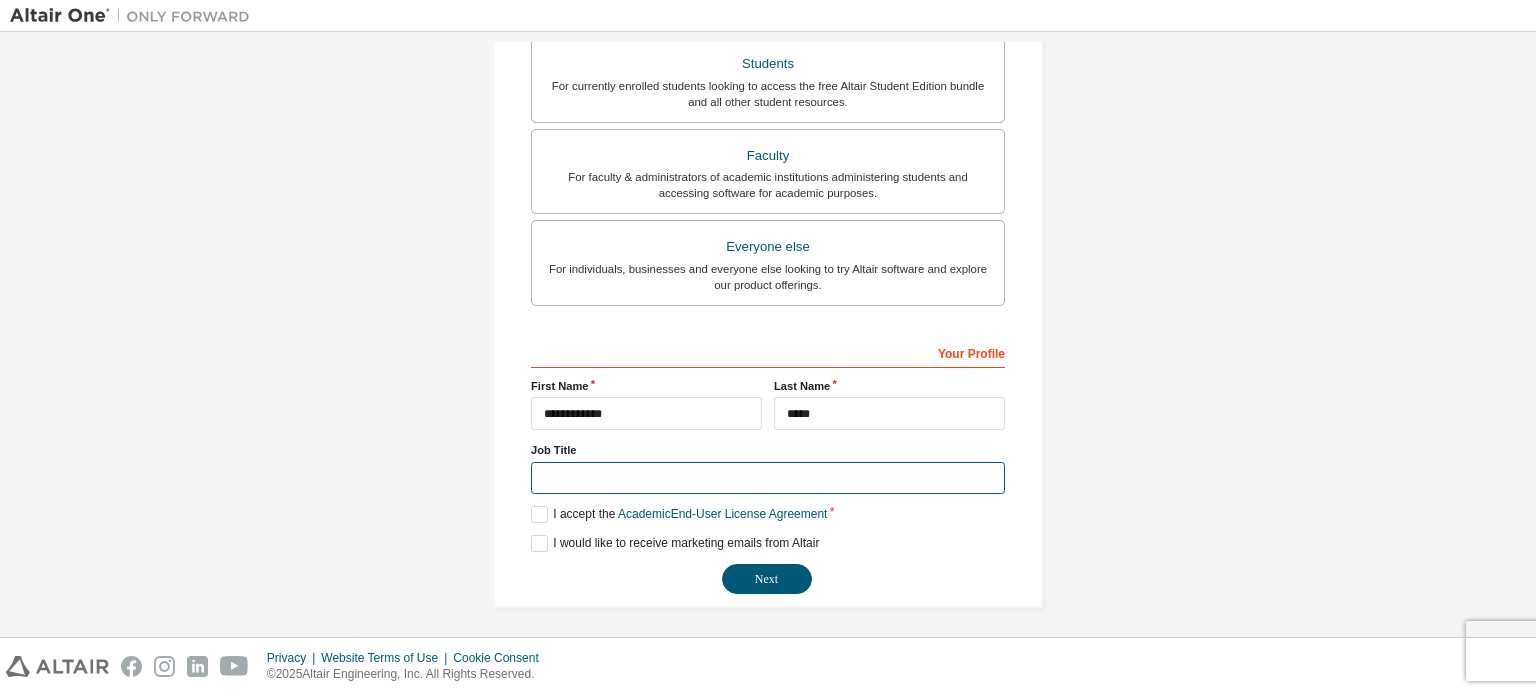 click at bounding box center [768, 478] 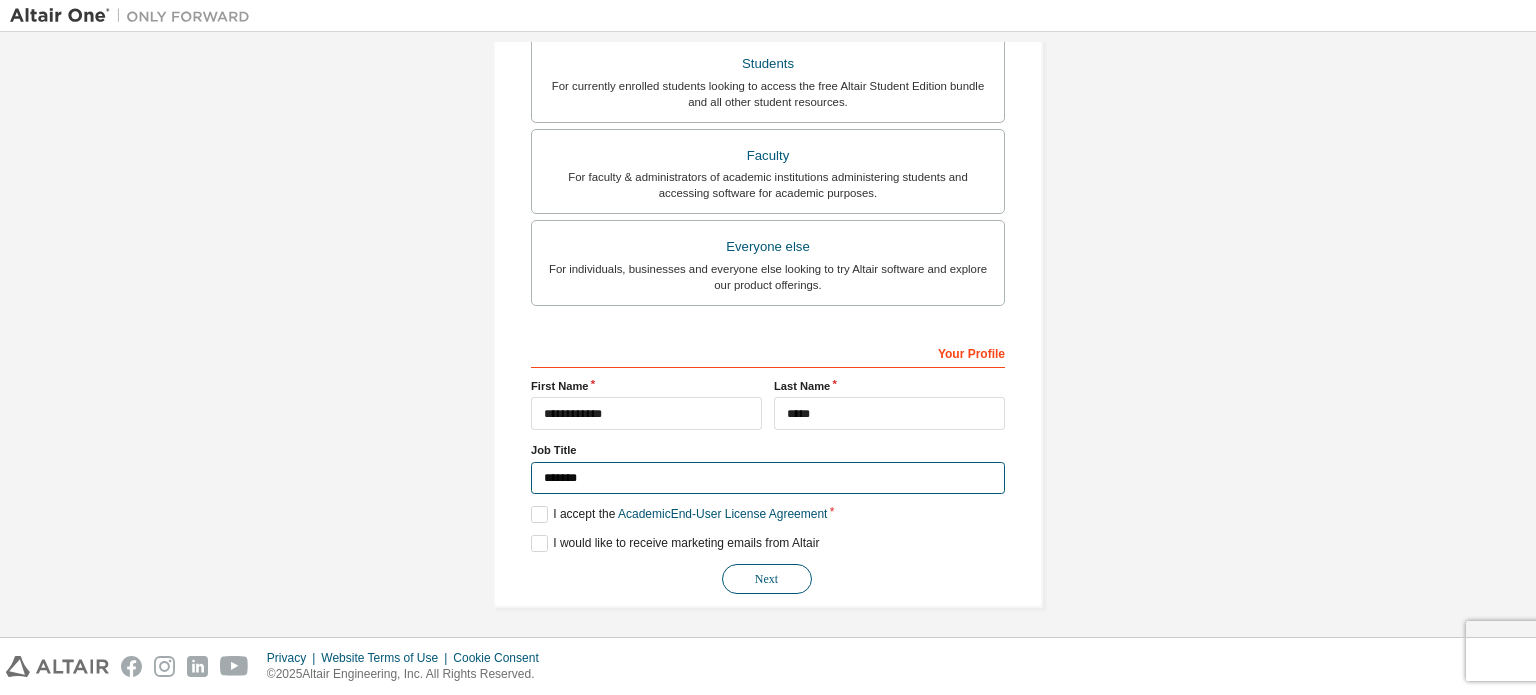 type on "*******" 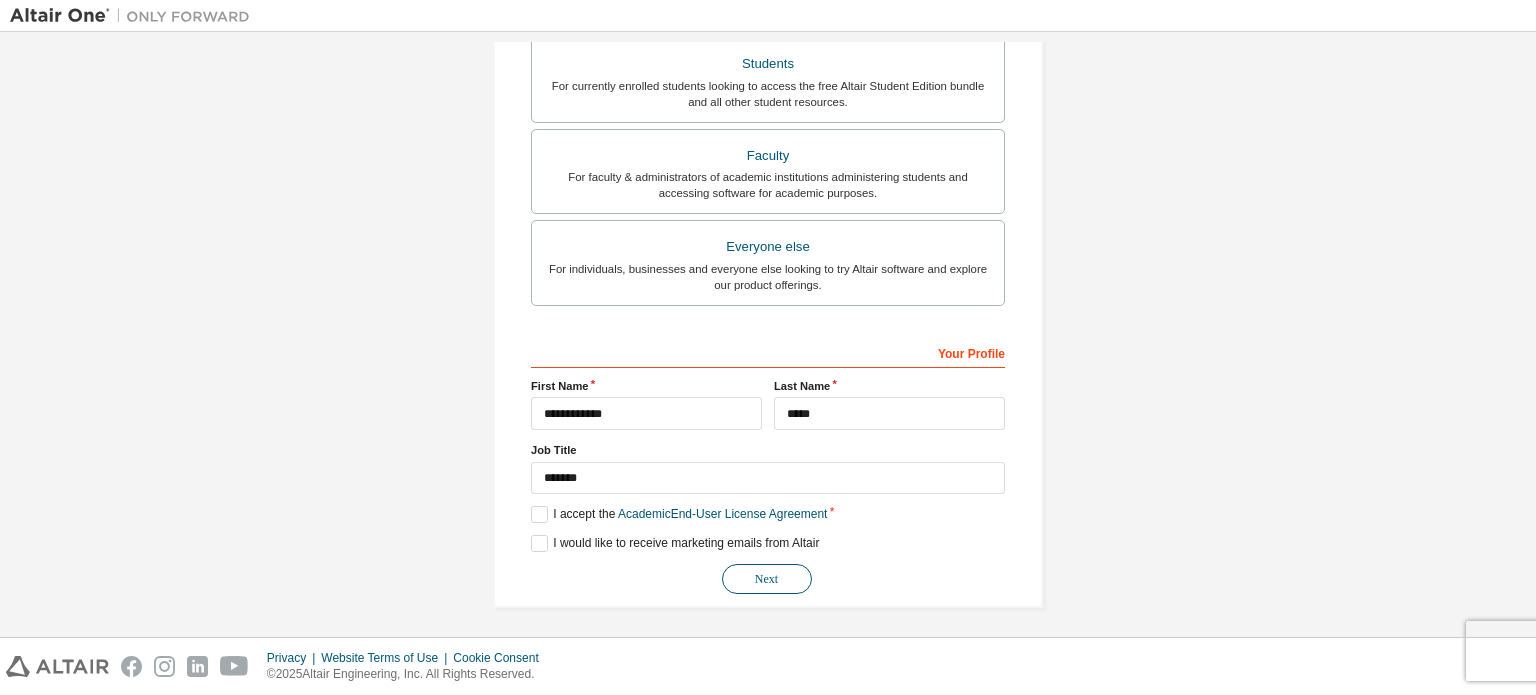 click on "Next" at bounding box center [767, 579] 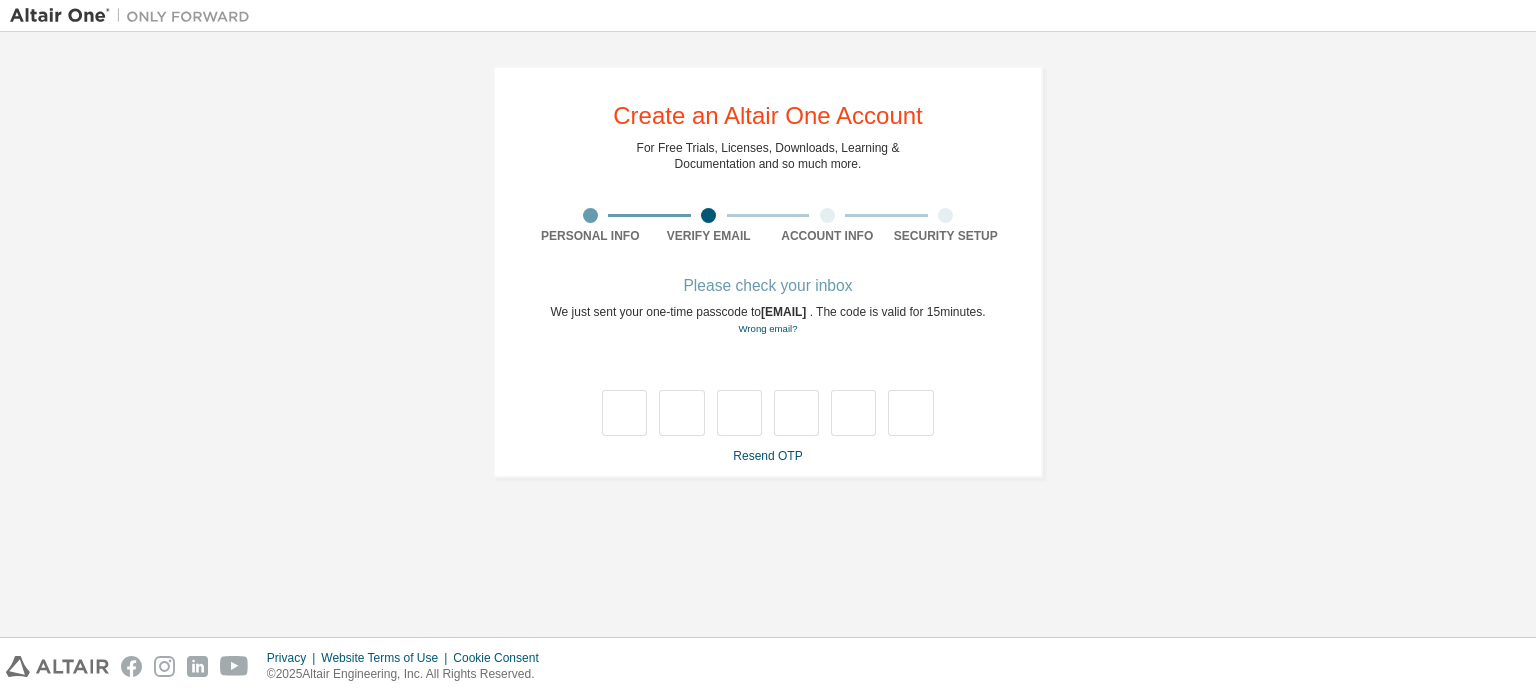 scroll, scrollTop: 0, scrollLeft: 0, axis: both 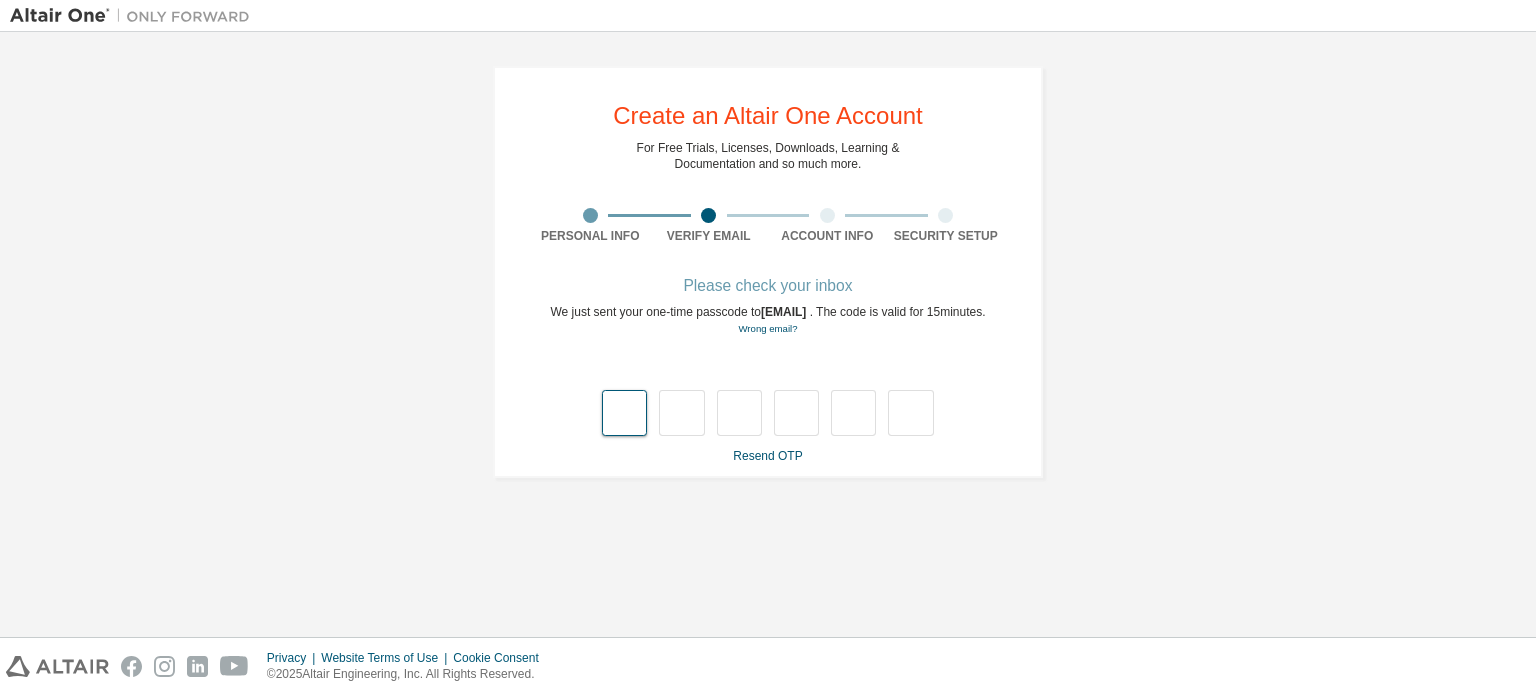 click at bounding box center (624, 413) 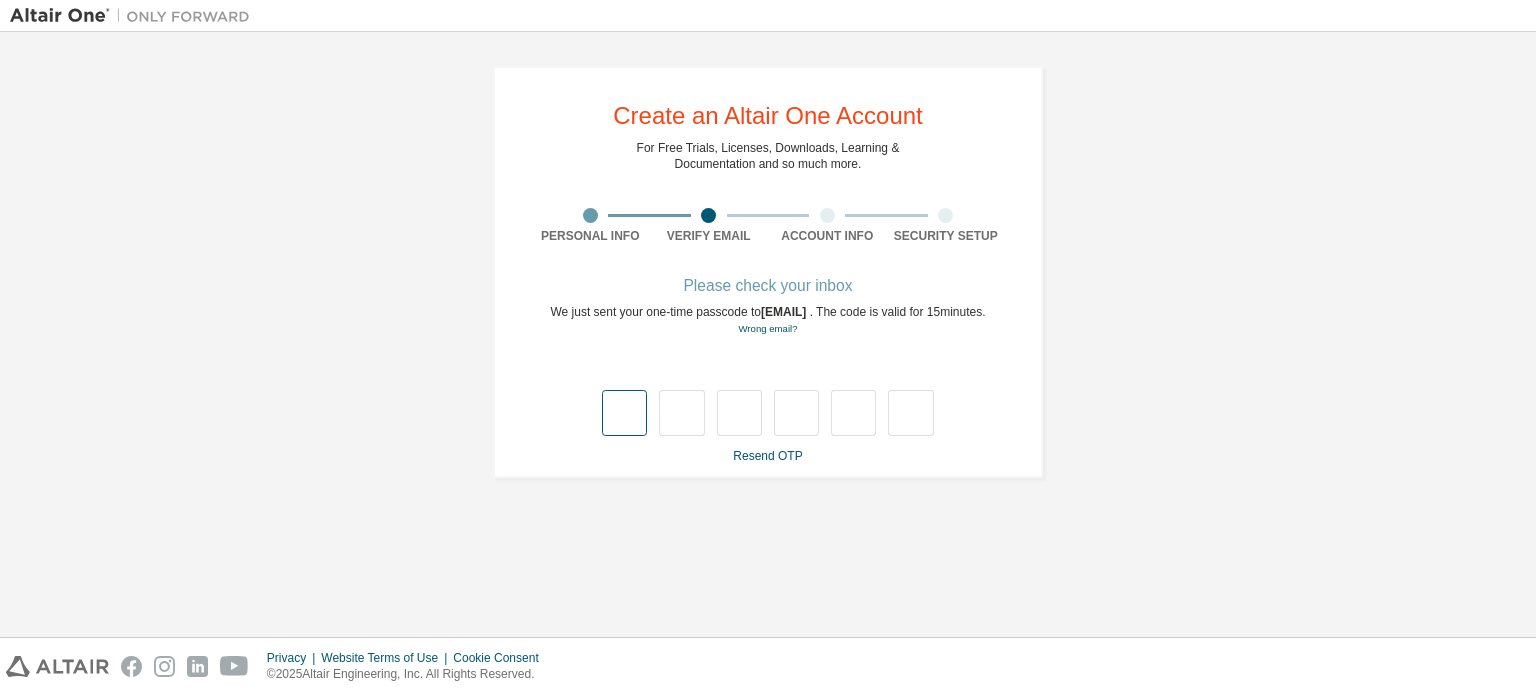 type on "*" 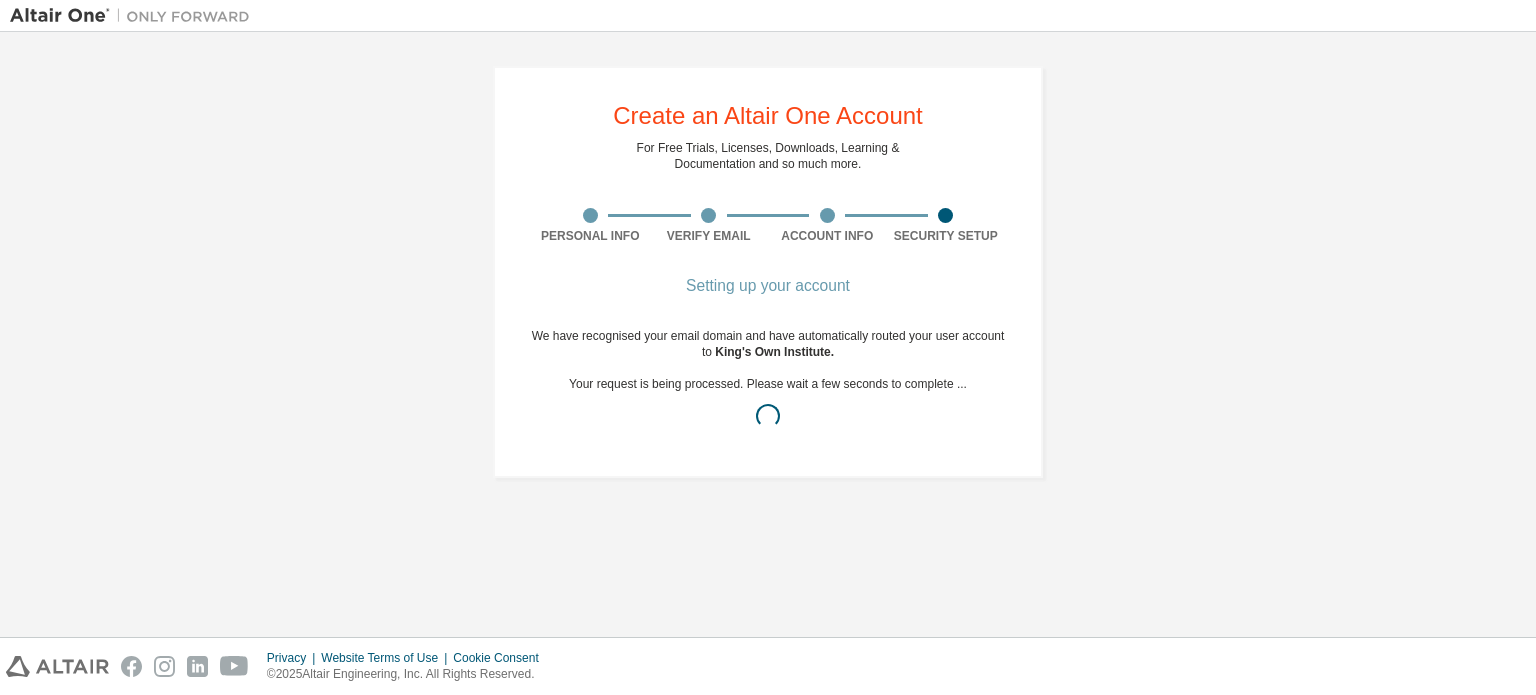 click on "King's Own Institute ." at bounding box center (774, 352) 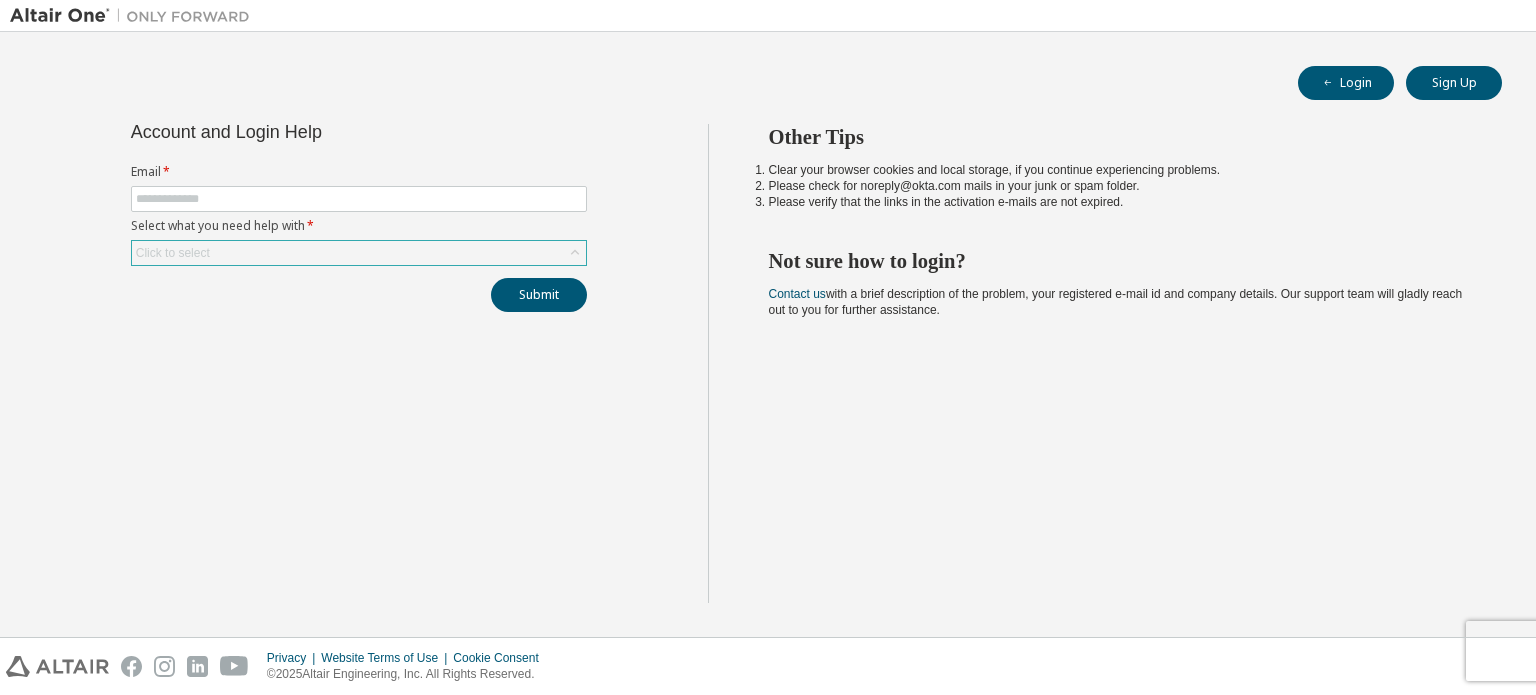scroll, scrollTop: 0, scrollLeft: 0, axis: both 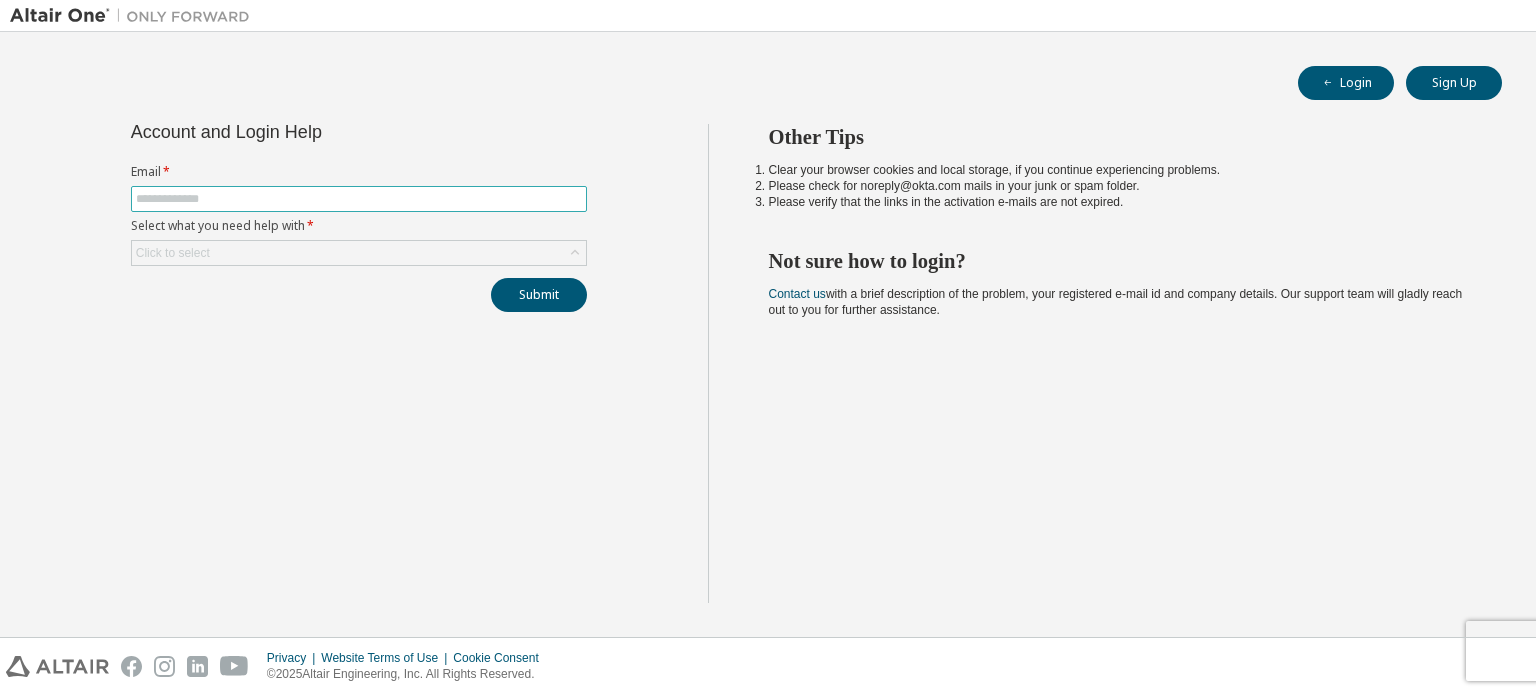 click on "Email * Select what you need help with * Click to select" at bounding box center [359, 215] 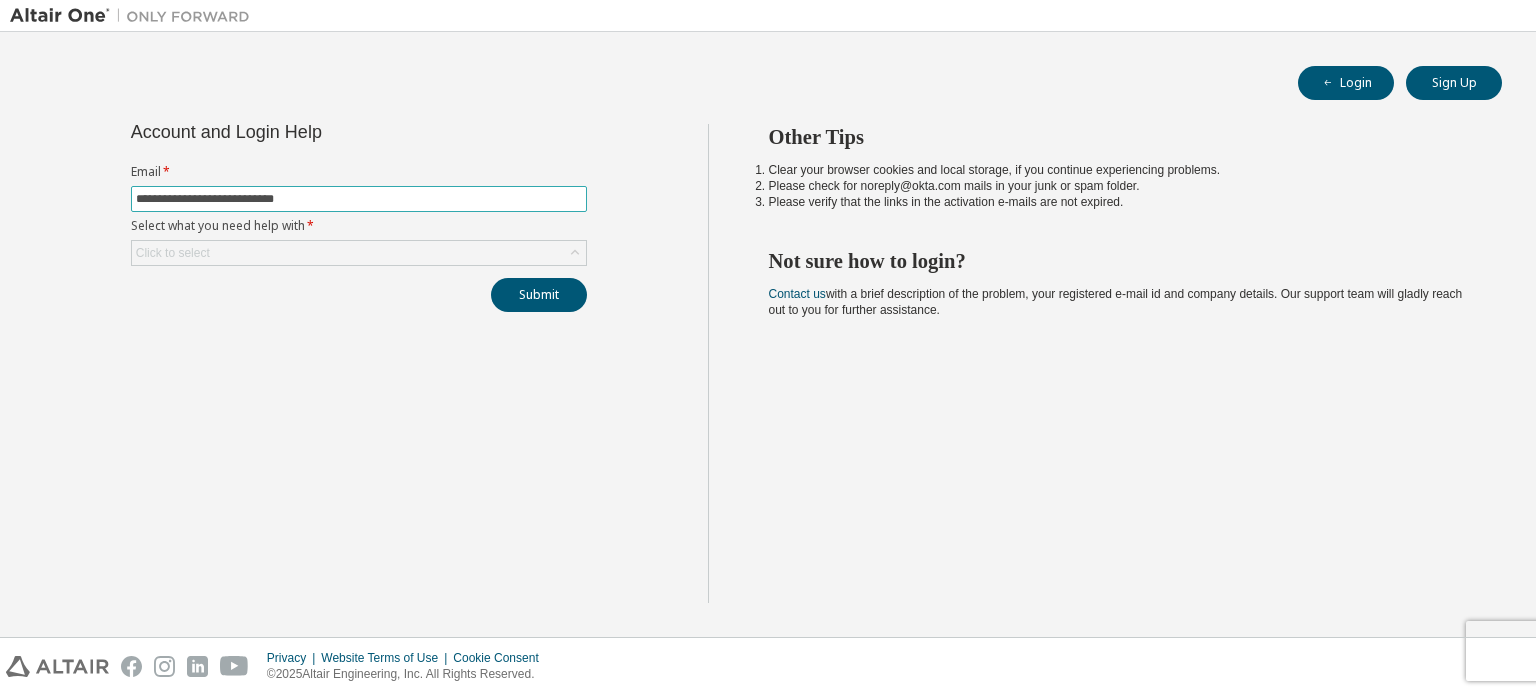 click on "**********" at bounding box center [359, 199] 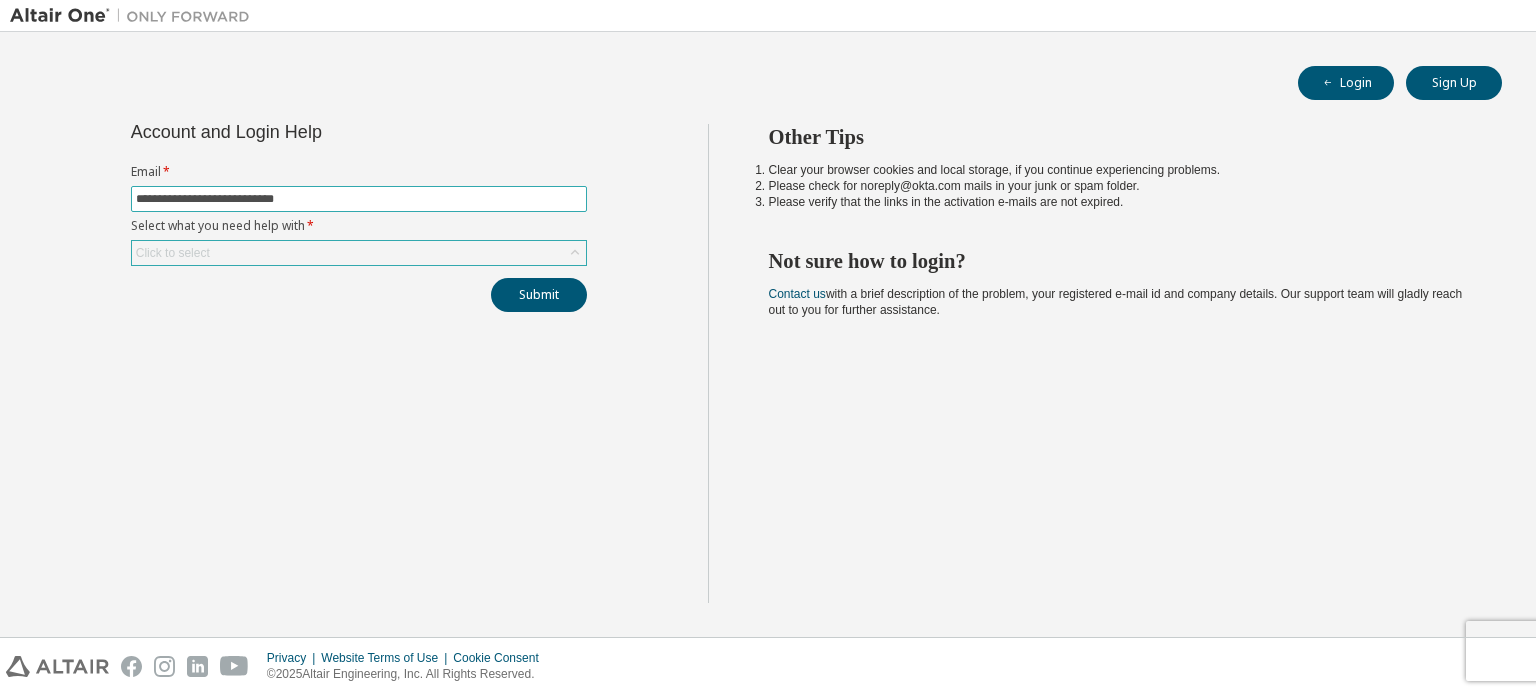 type on "**********" 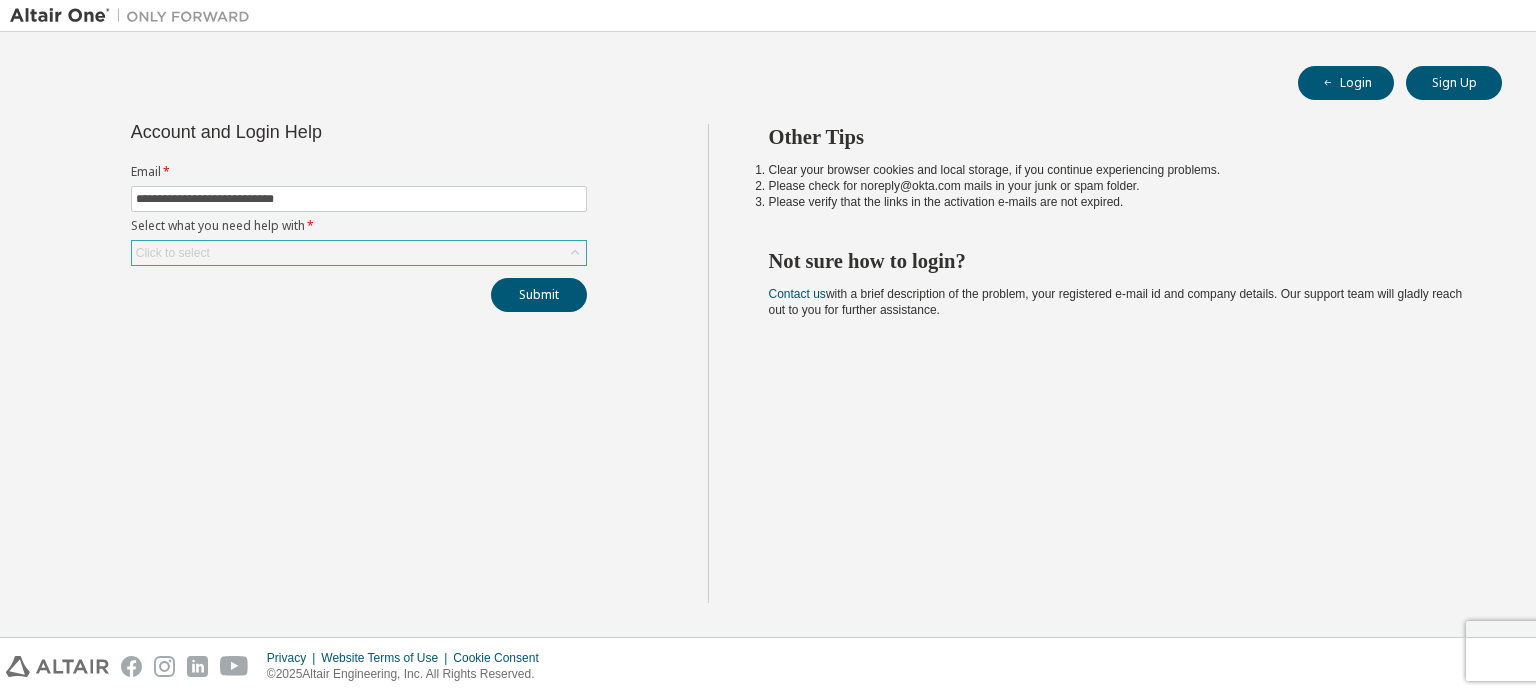 click on "Click to select" at bounding box center [359, 253] 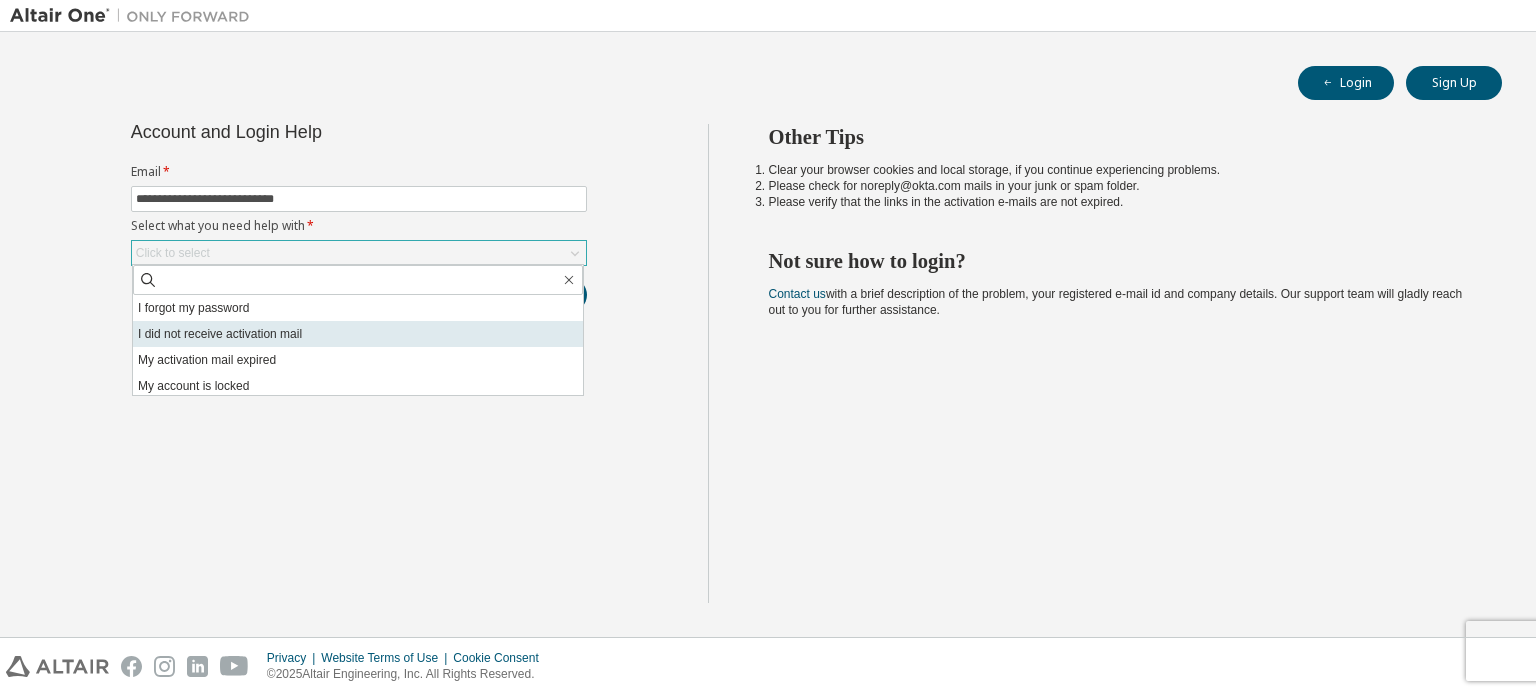click on "I did not receive activation mail" at bounding box center [358, 334] 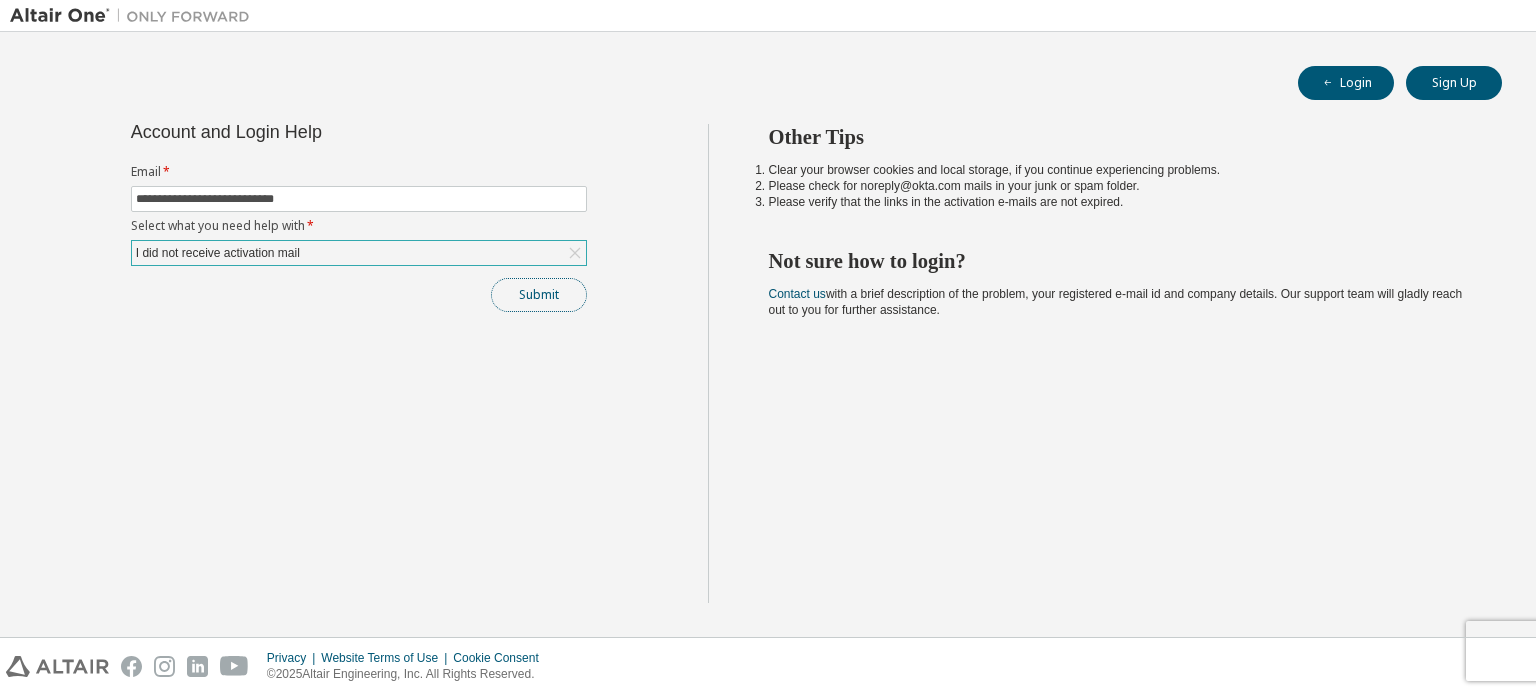 click on "Submit" at bounding box center (539, 295) 